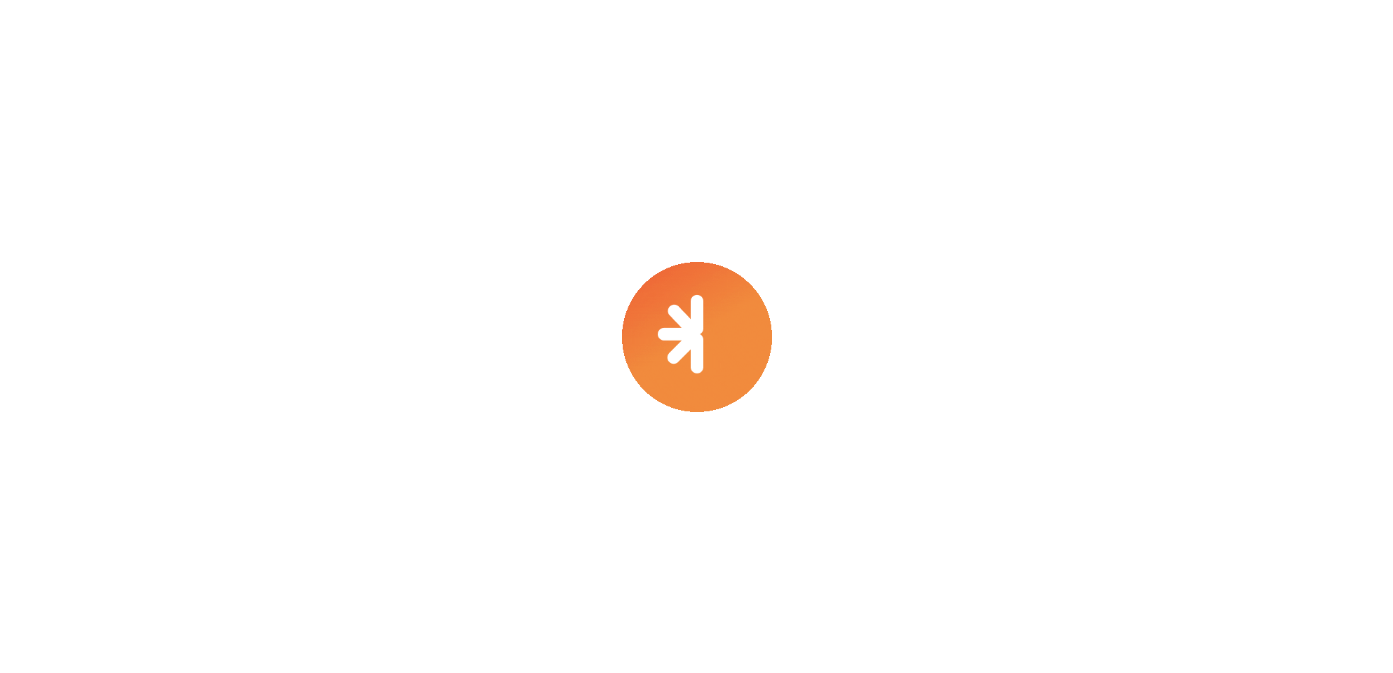 scroll, scrollTop: 0, scrollLeft: 0, axis: both 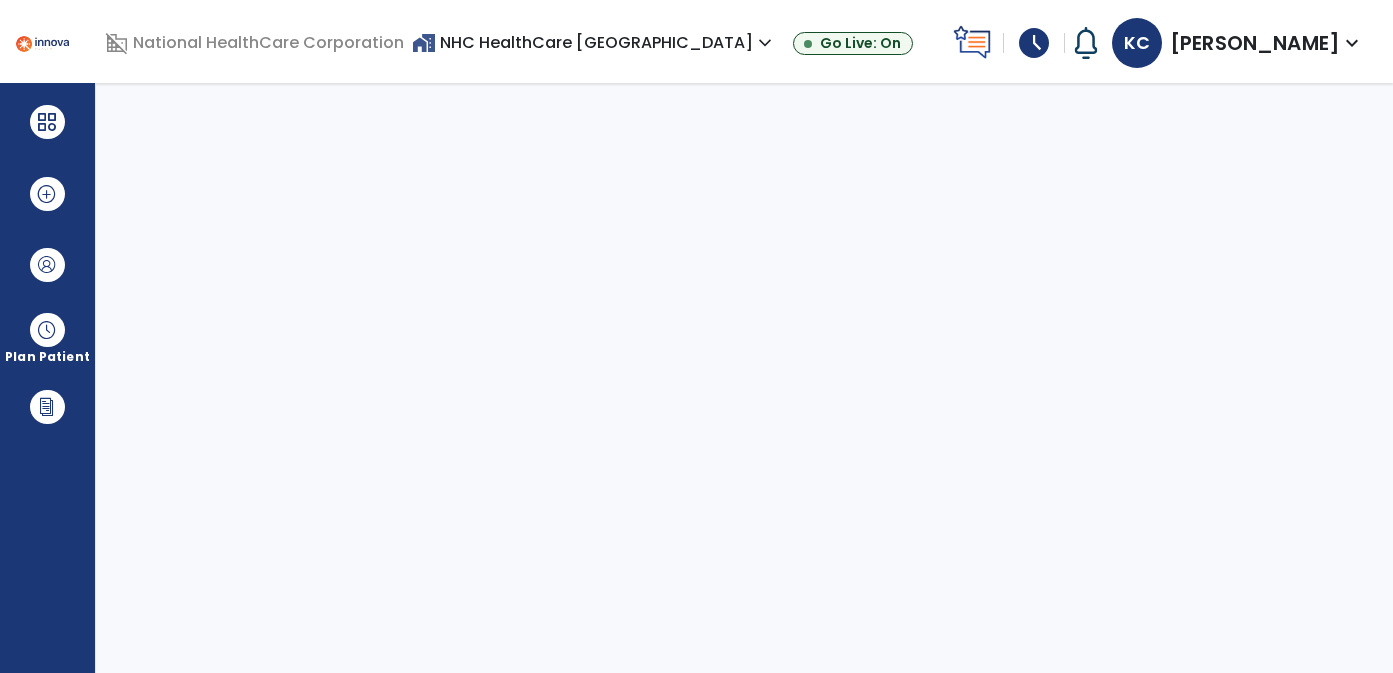 select on "****" 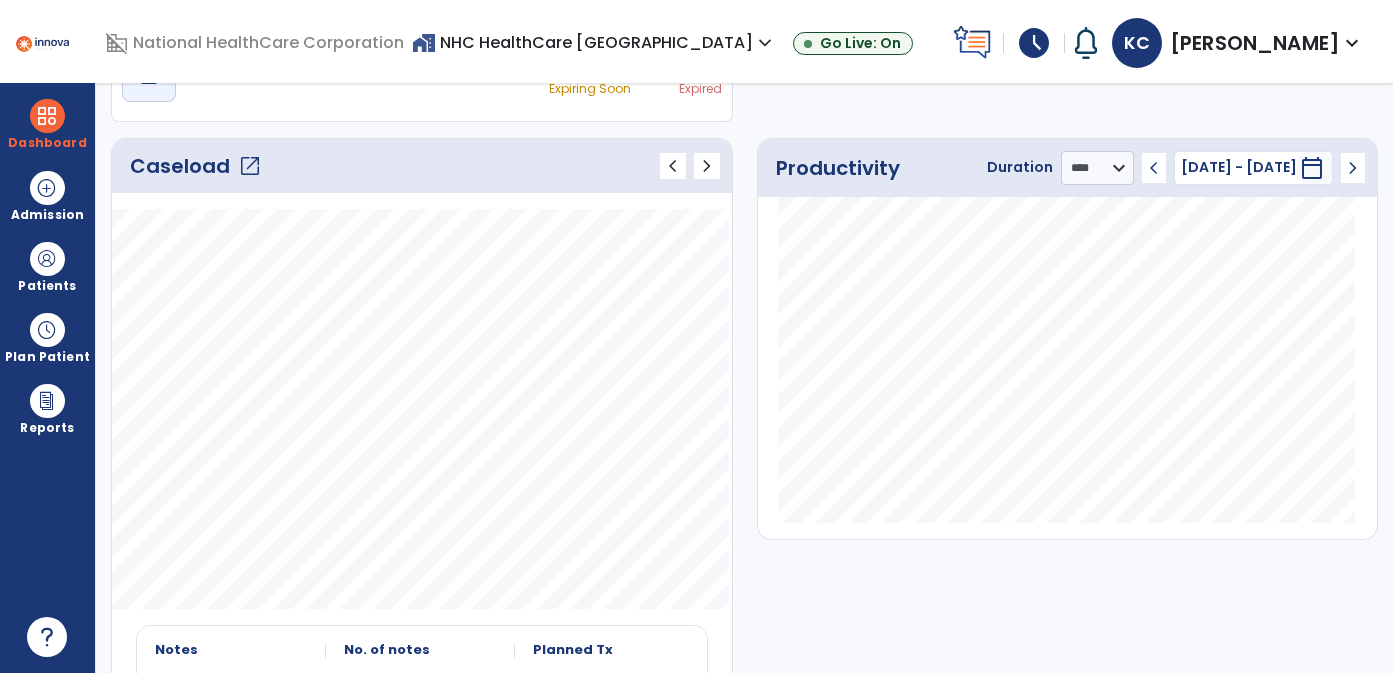 scroll, scrollTop: 97, scrollLeft: 0, axis: vertical 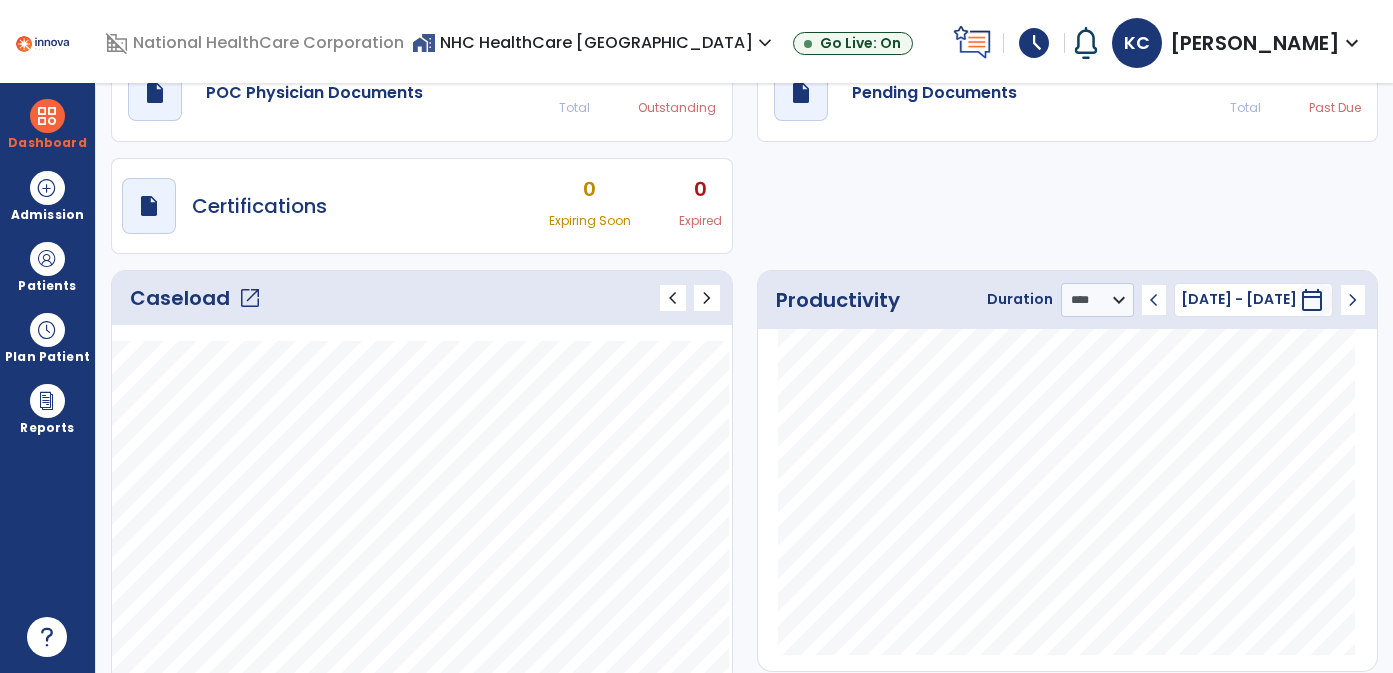 click on "open_in_new" 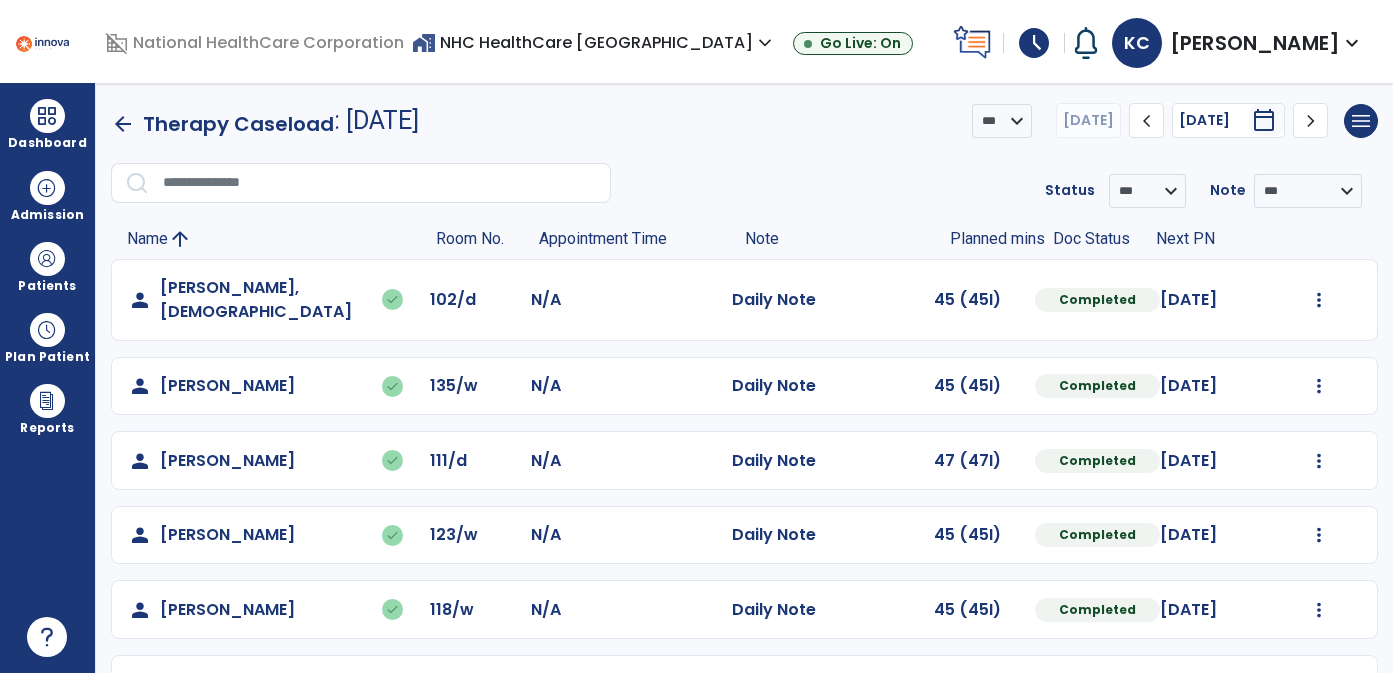 click on "chevron_right" 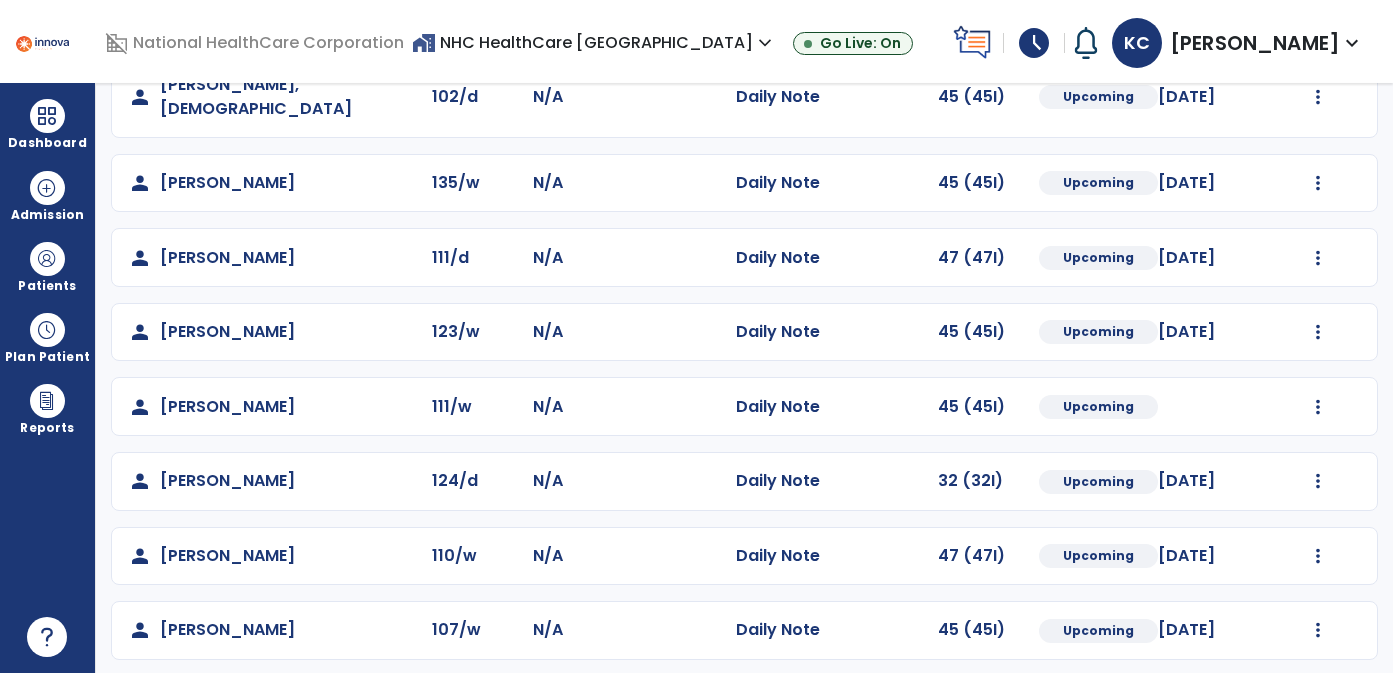 scroll, scrollTop: 0, scrollLeft: 0, axis: both 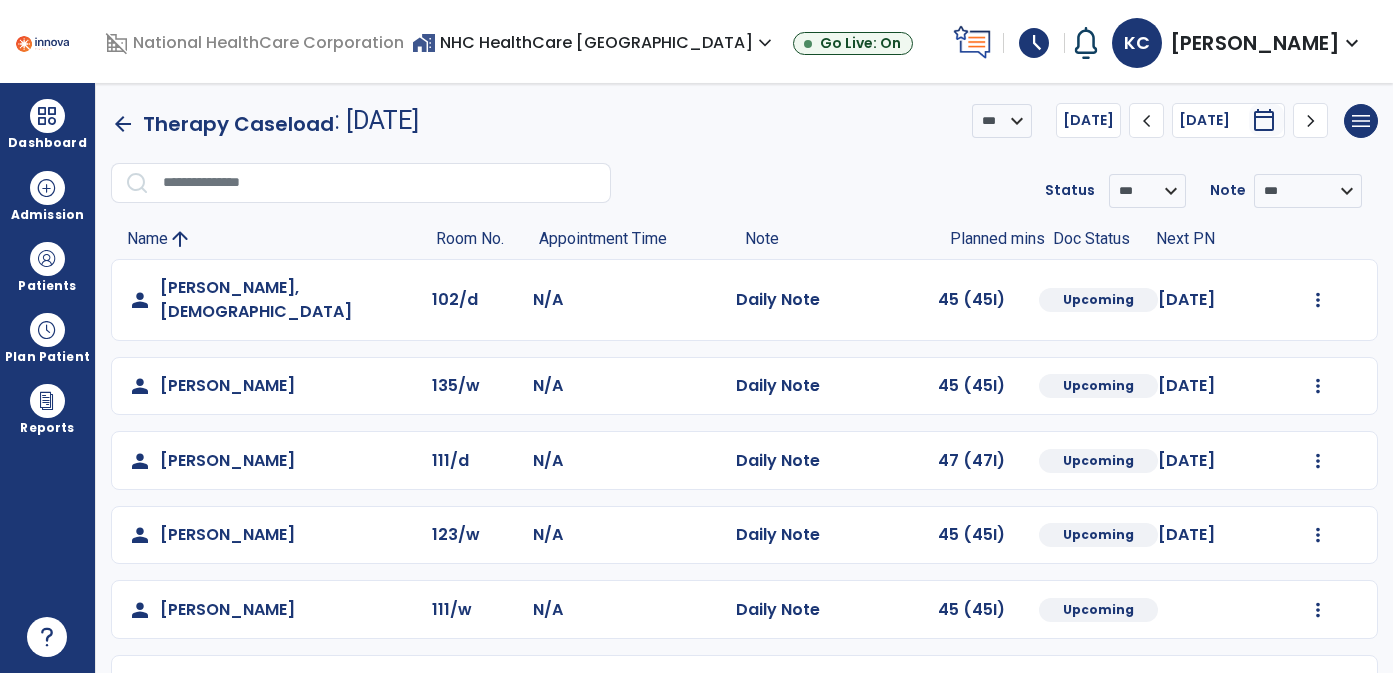 click on "chevron_left" 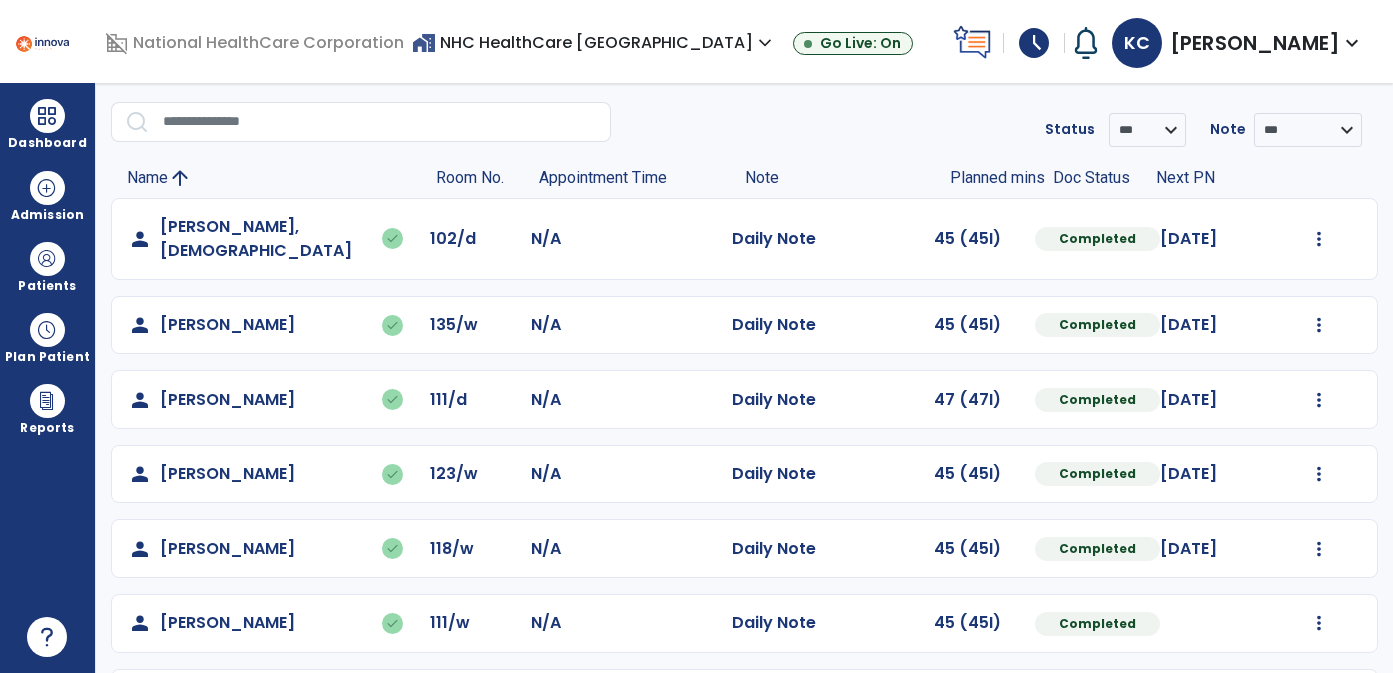 scroll, scrollTop: 0, scrollLeft: 0, axis: both 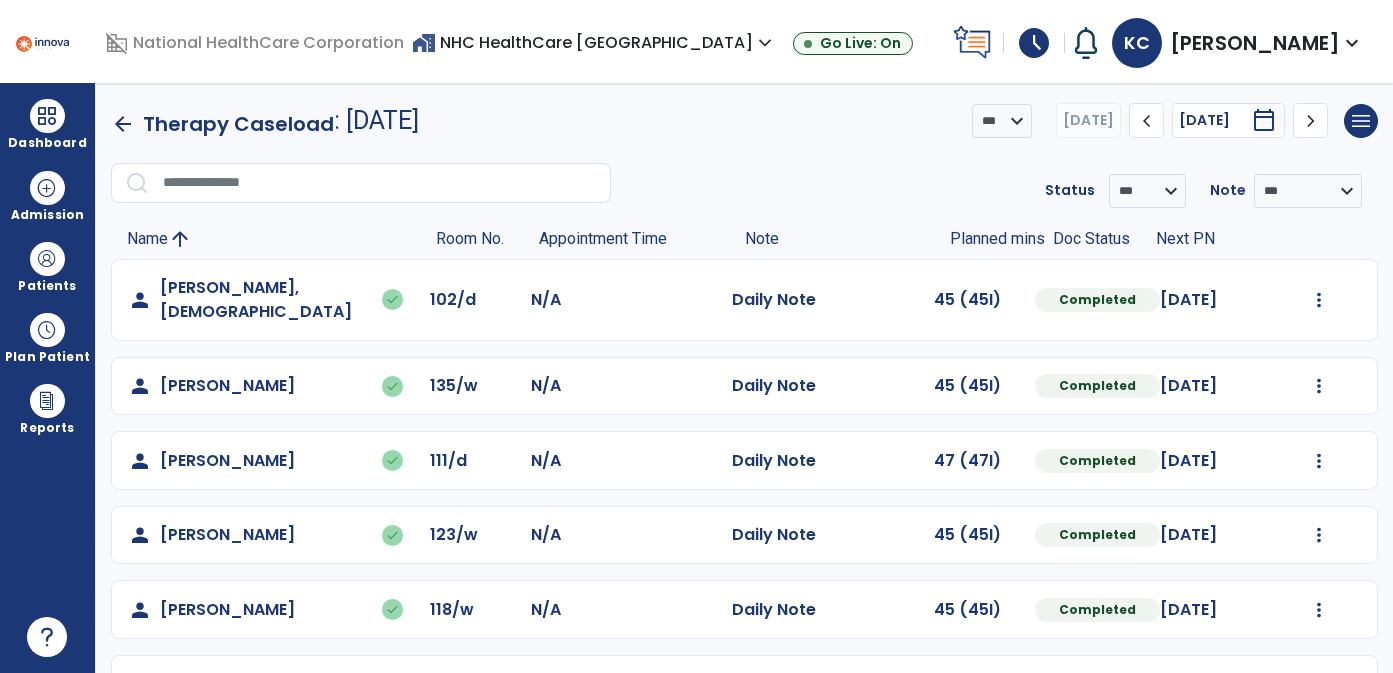 click on "chevron_right" 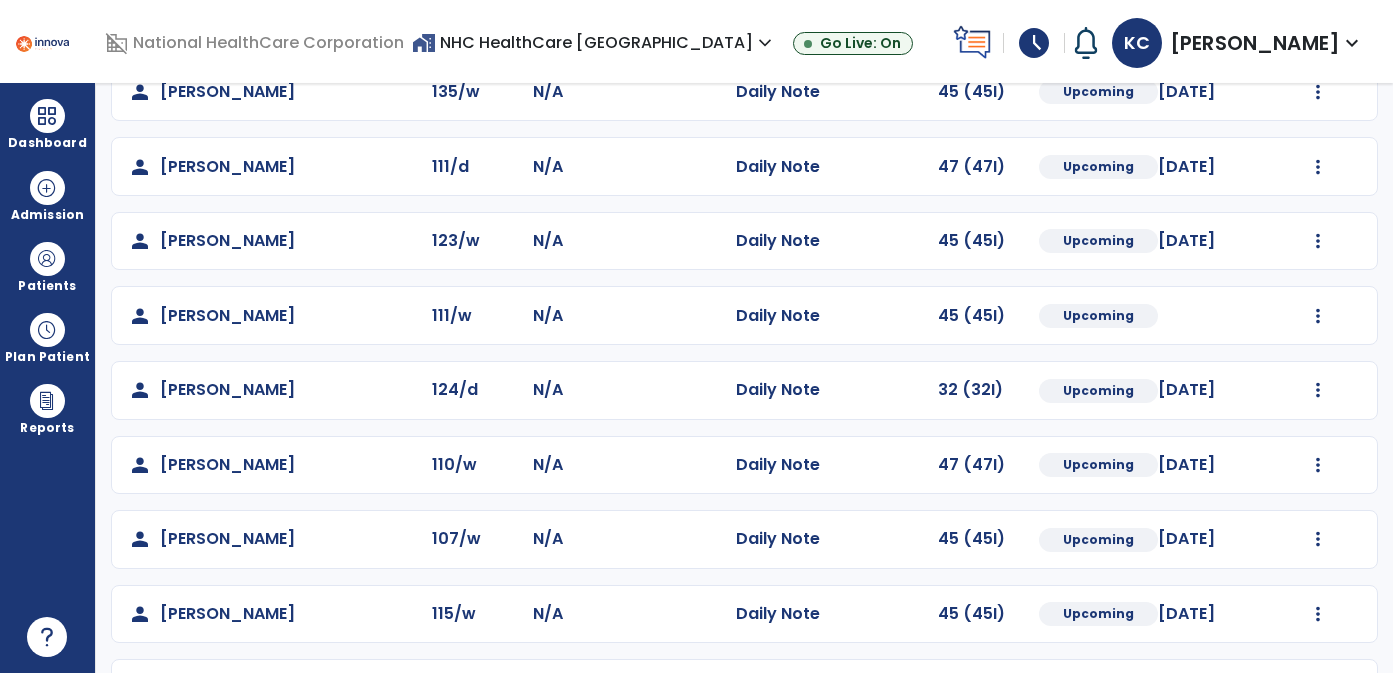 scroll, scrollTop: 344, scrollLeft: 0, axis: vertical 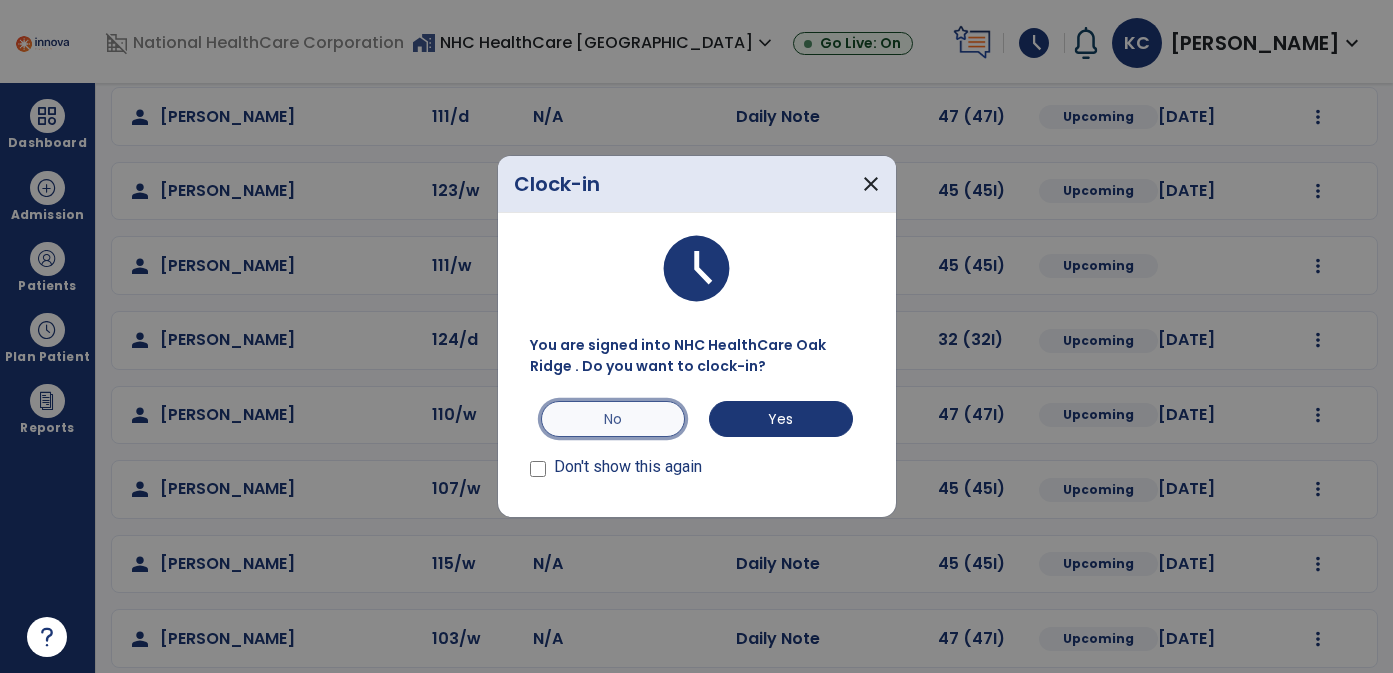 click on "No" at bounding box center (613, 419) 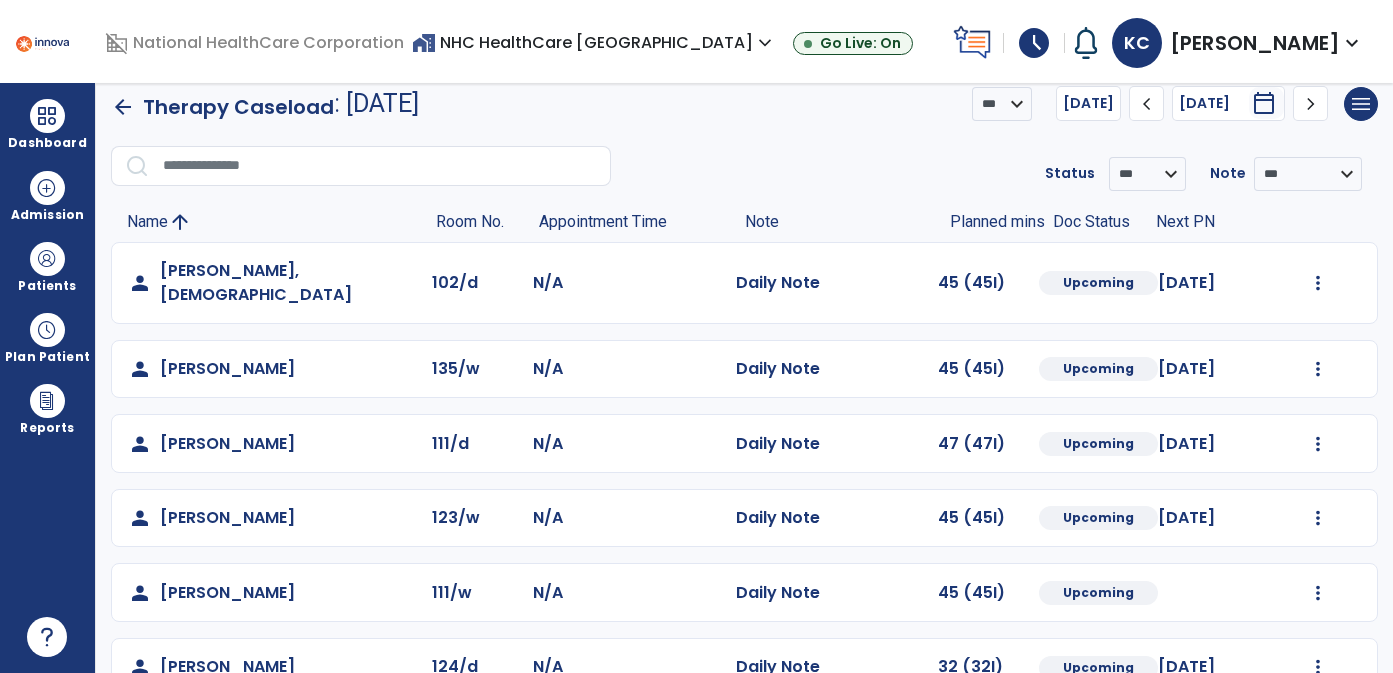 scroll, scrollTop: 12, scrollLeft: 0, axis: vertical 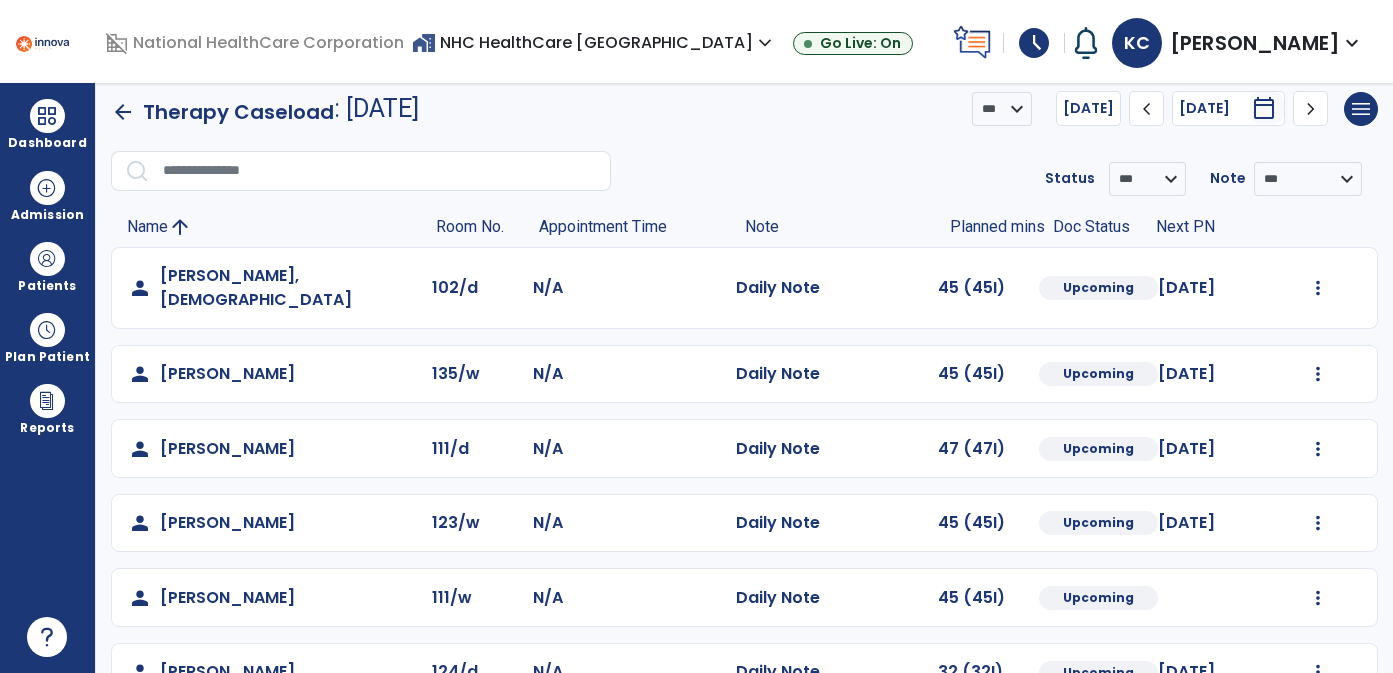click on "chevron_left" 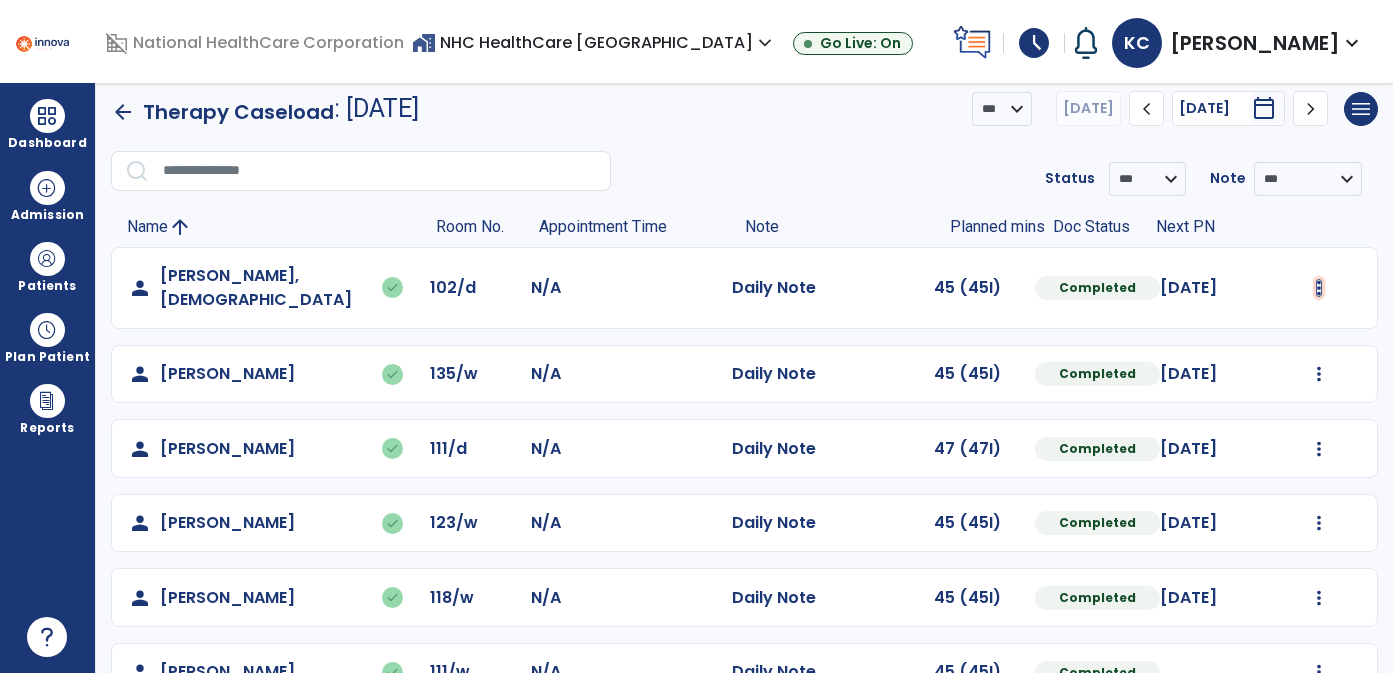 click at bounding box center (1319, 288) 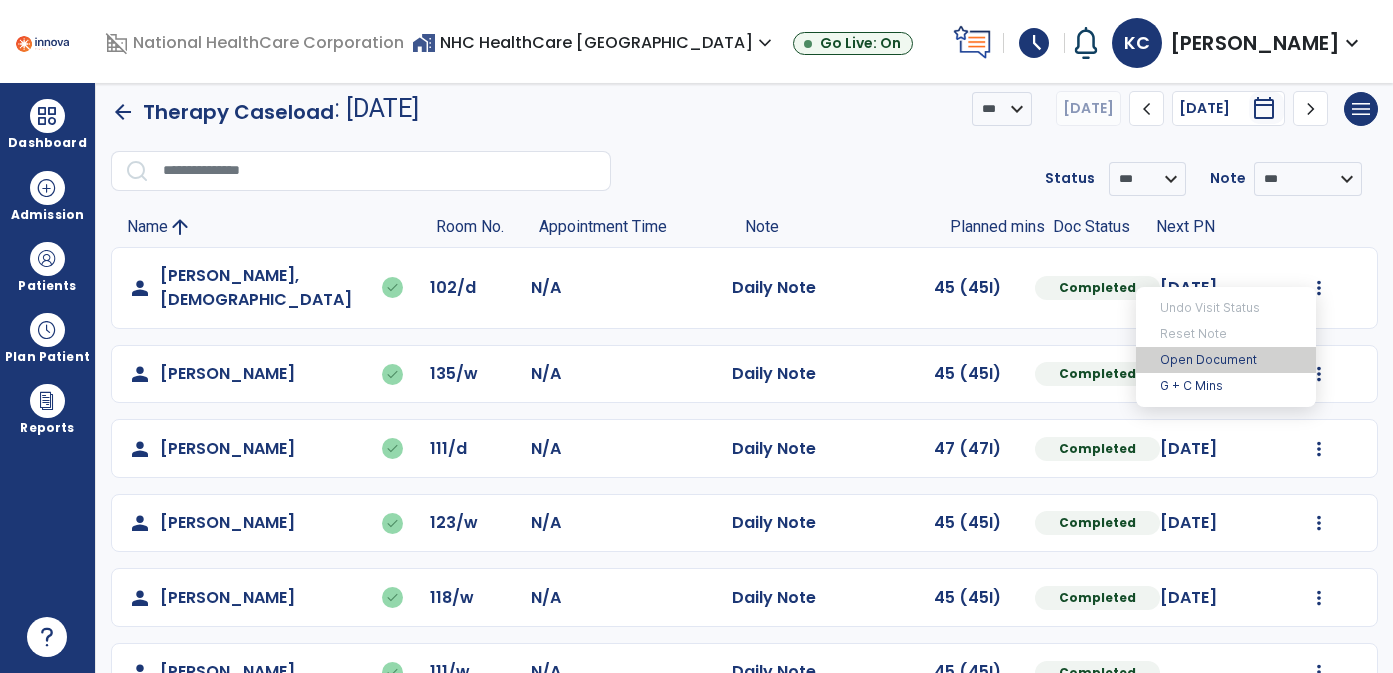click on "Open Document" at bounding box center (1226, 360) 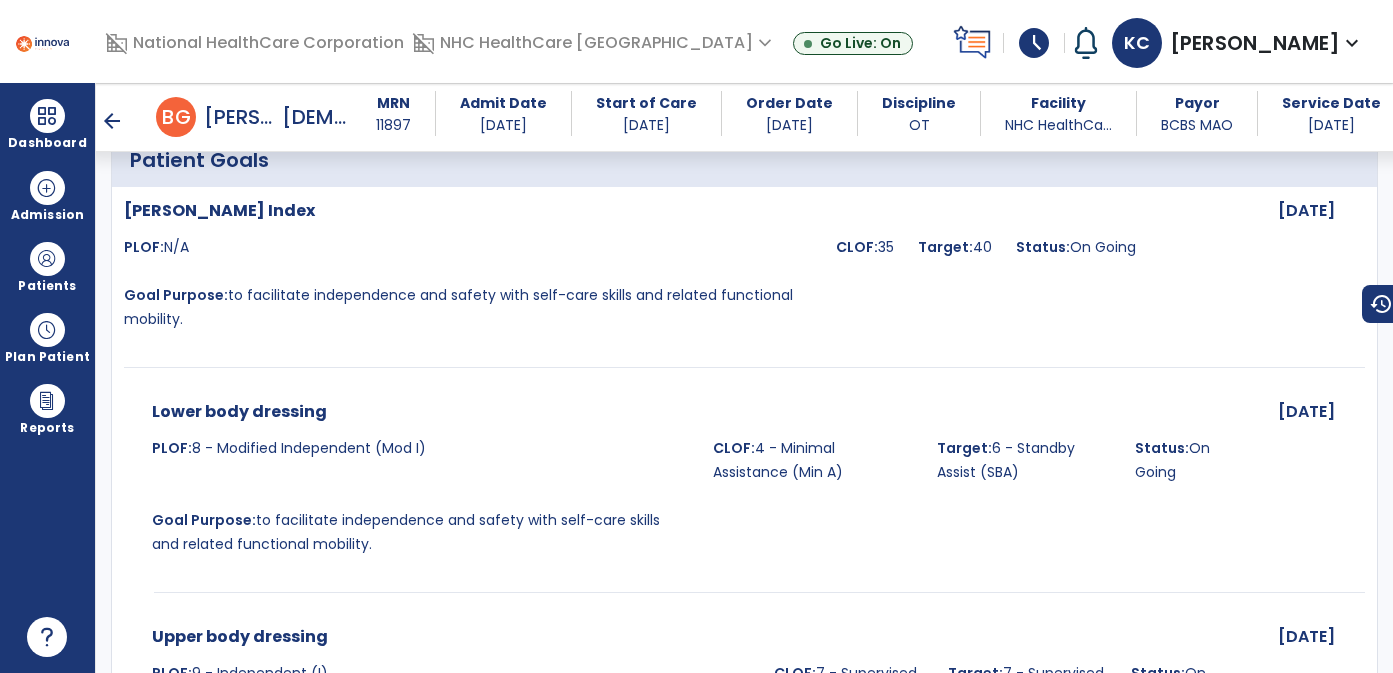 scroll, scrollTop: 2613, scrollLeft: 0, axis: vertical 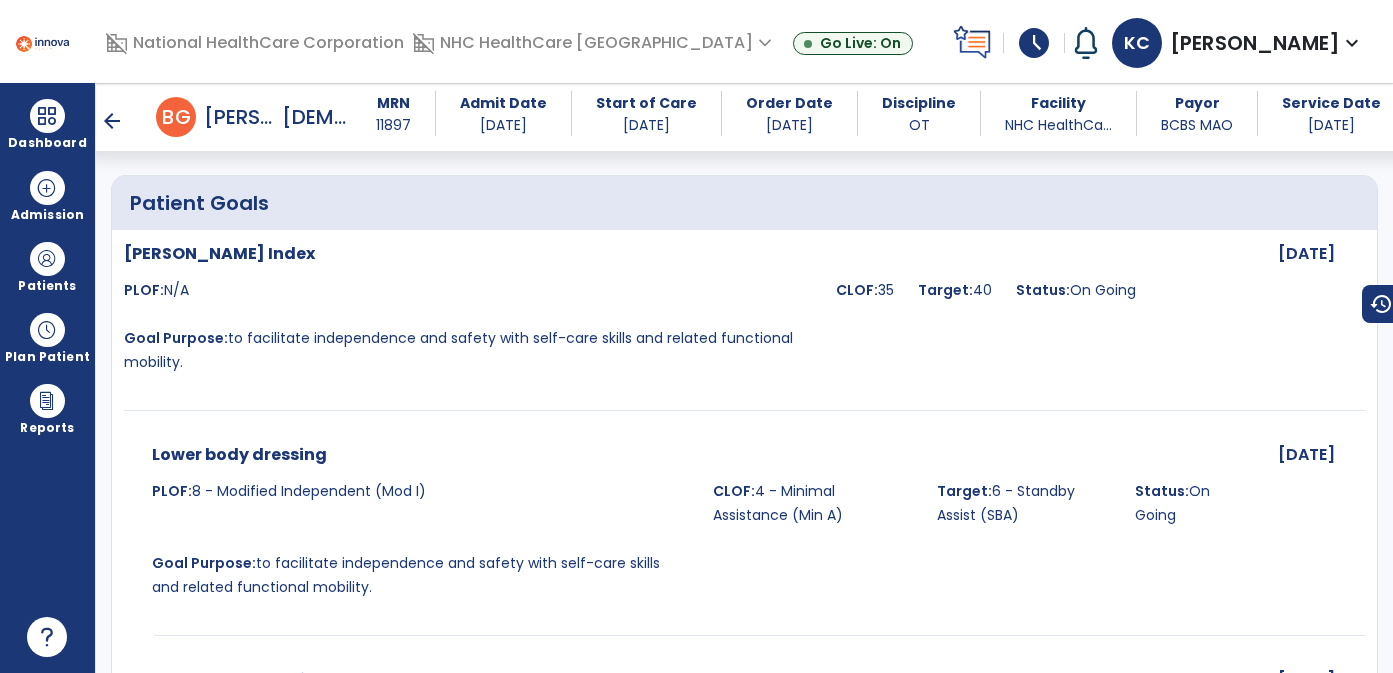 click on "arrow_back" at bounding box center [112, 121] 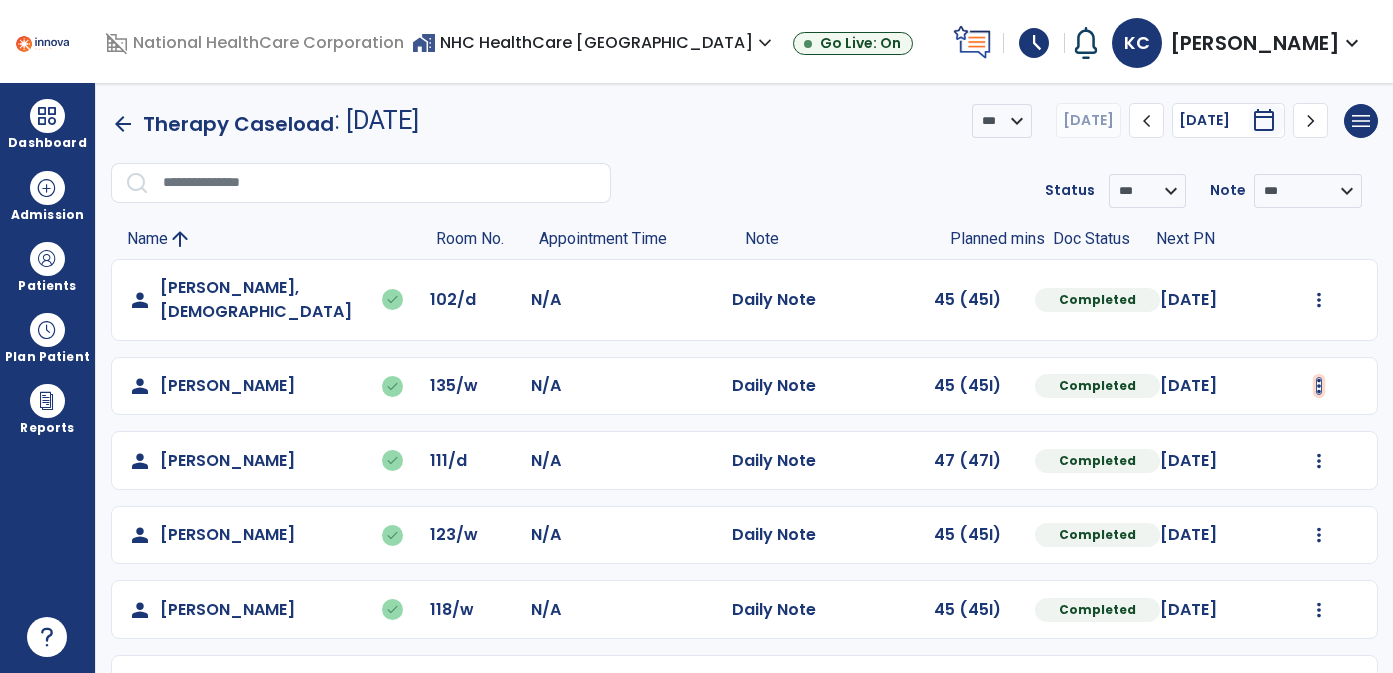 click at bounding box center [1319, 300] 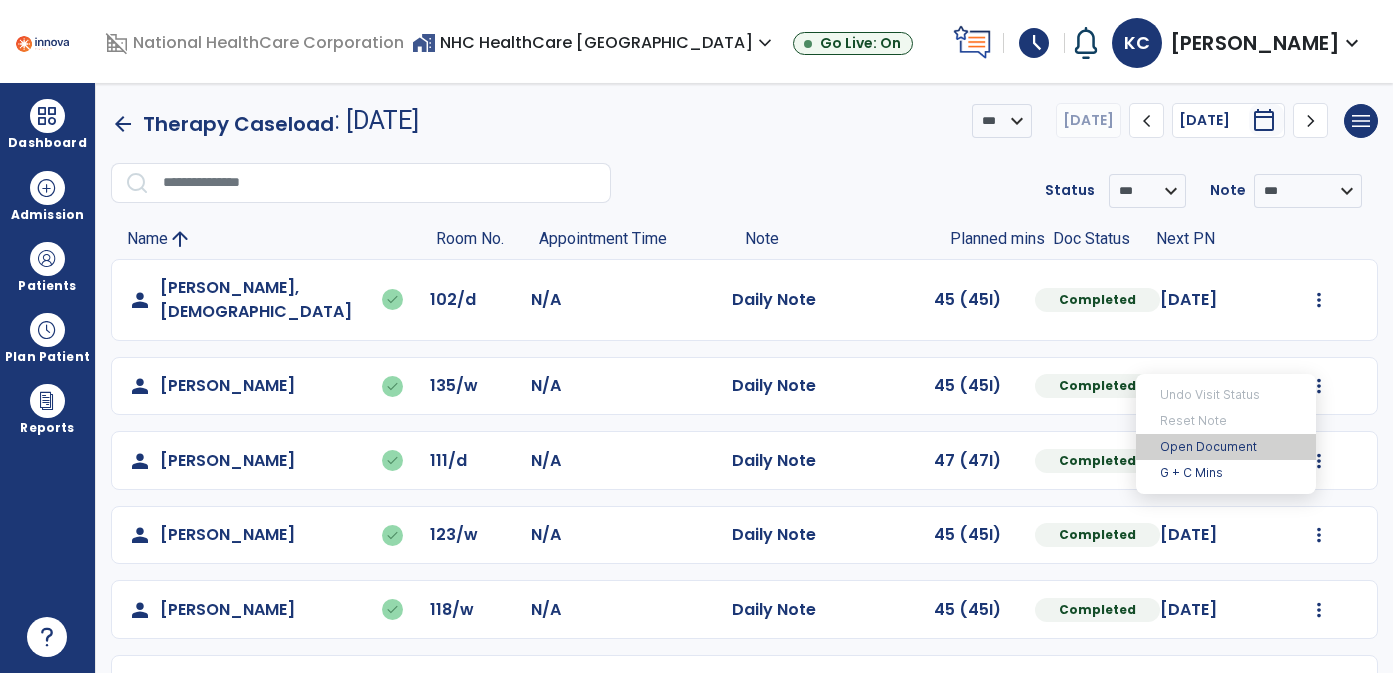 click on "Open Document" at bounding box center (1226, 447) 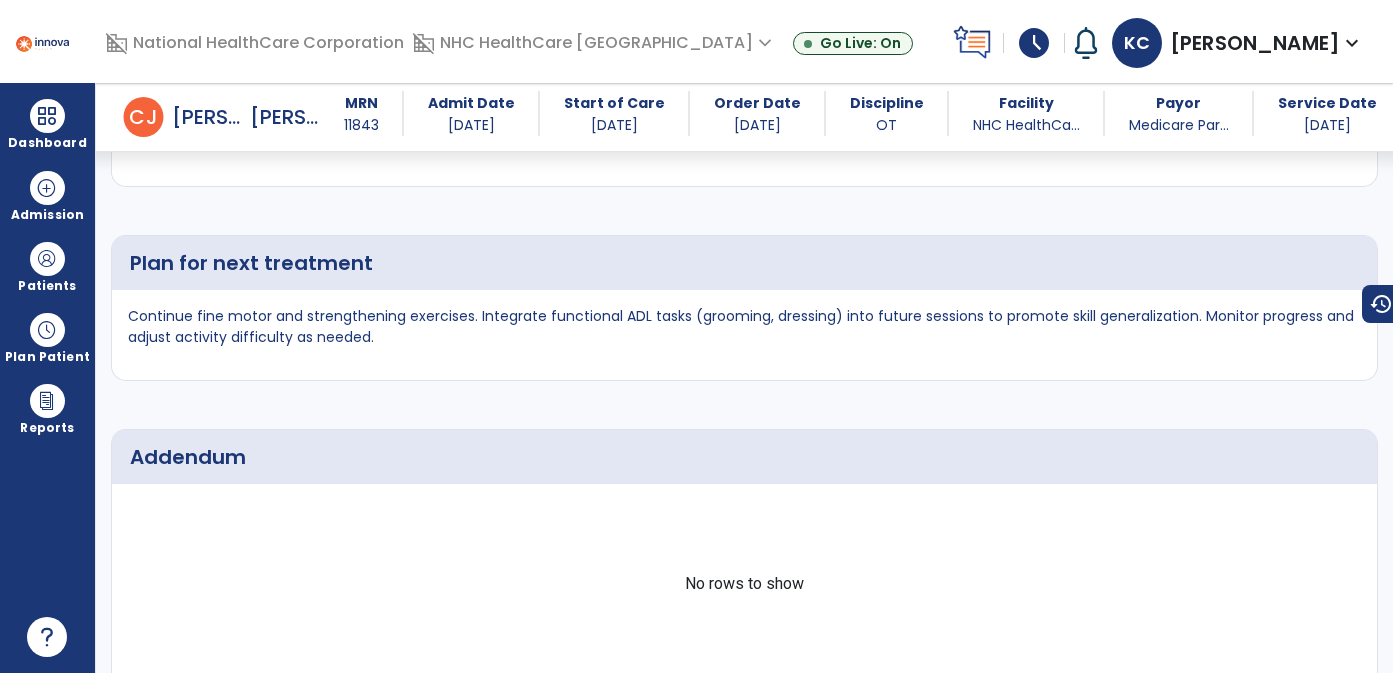scroll, scrollTop: 5928, scrollLeft: 0, axis: vertical 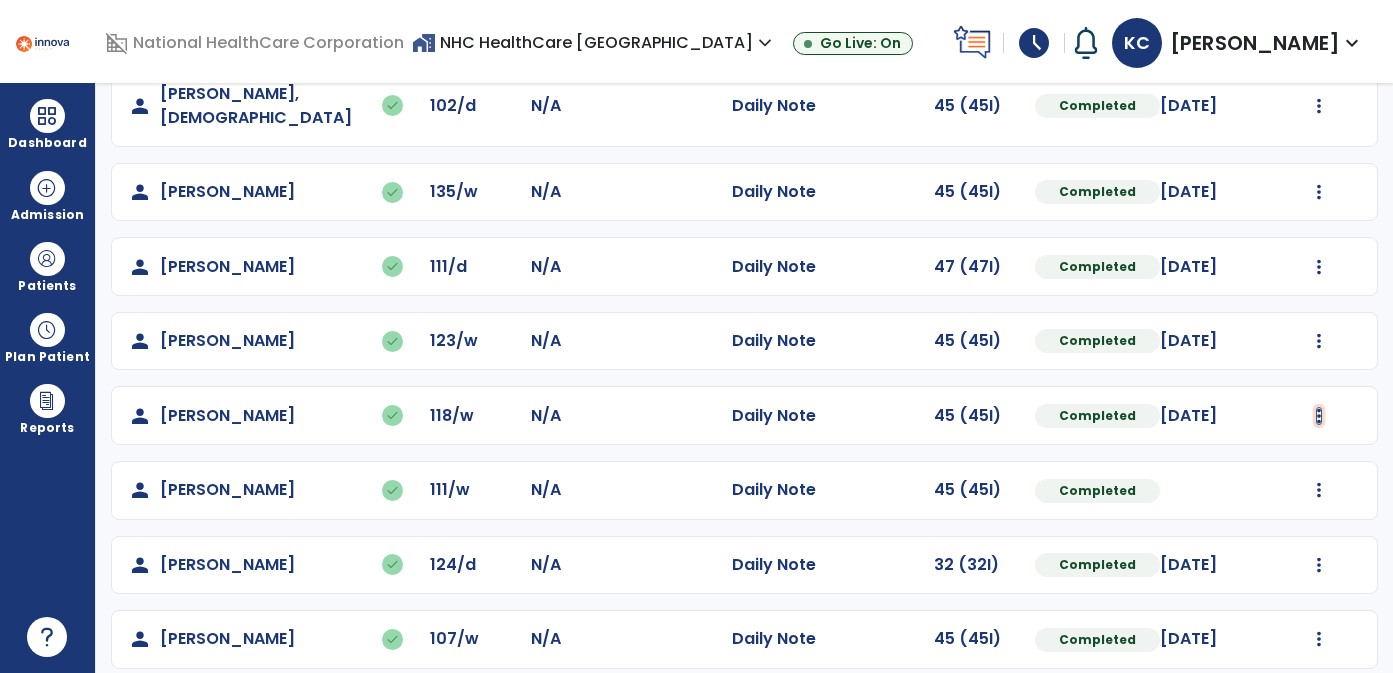 click at bounding box center (1319, 106) 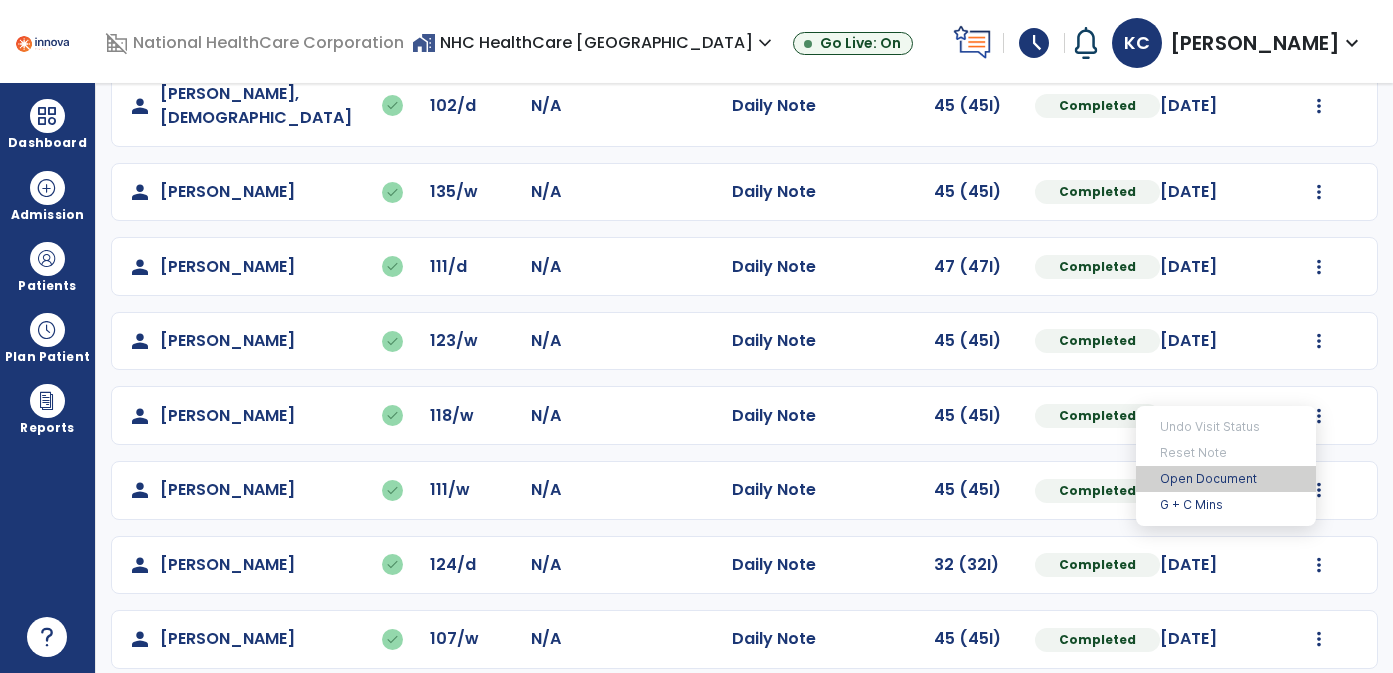 click on "Open Document" at bounding box center (1226, 479) 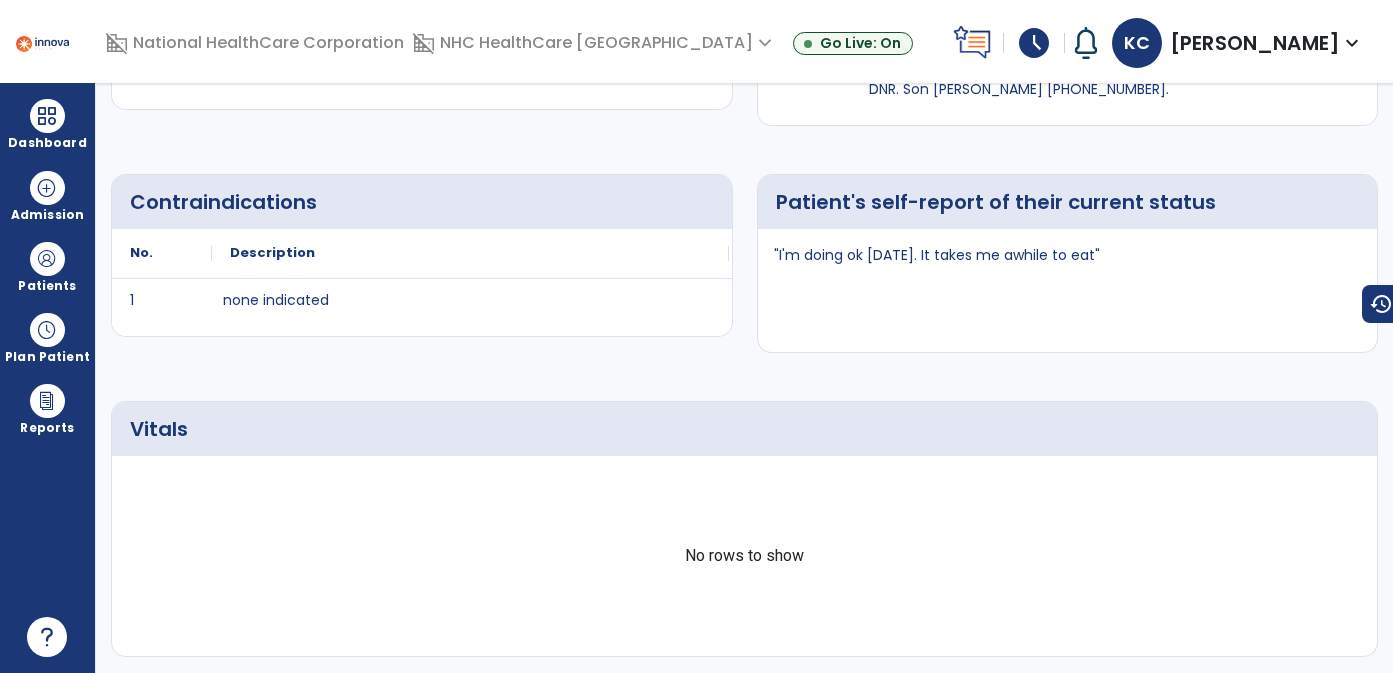 scroll, scrollTop: 0, scrollLeft: 0, axis: both 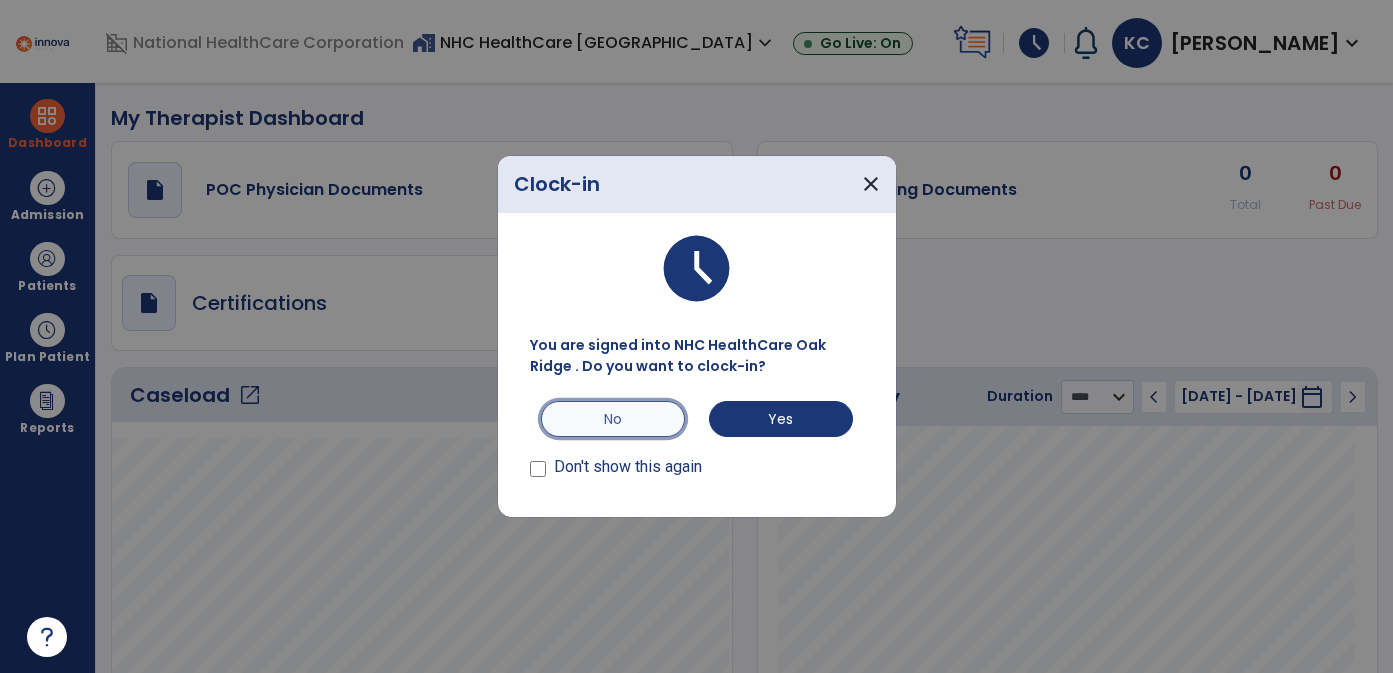 click on "No" at bounding box center (613, 419) 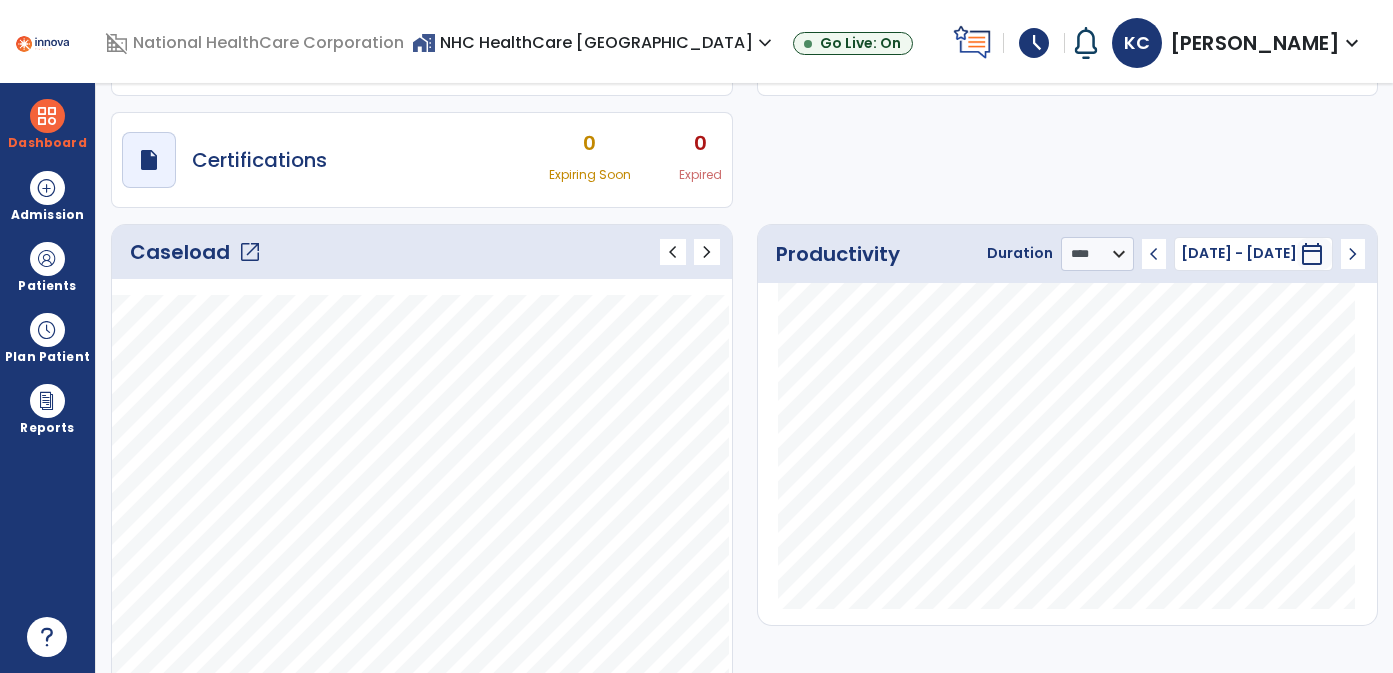 scroll, scrollTop: 181, scrollLeft: 0, axis: vertical 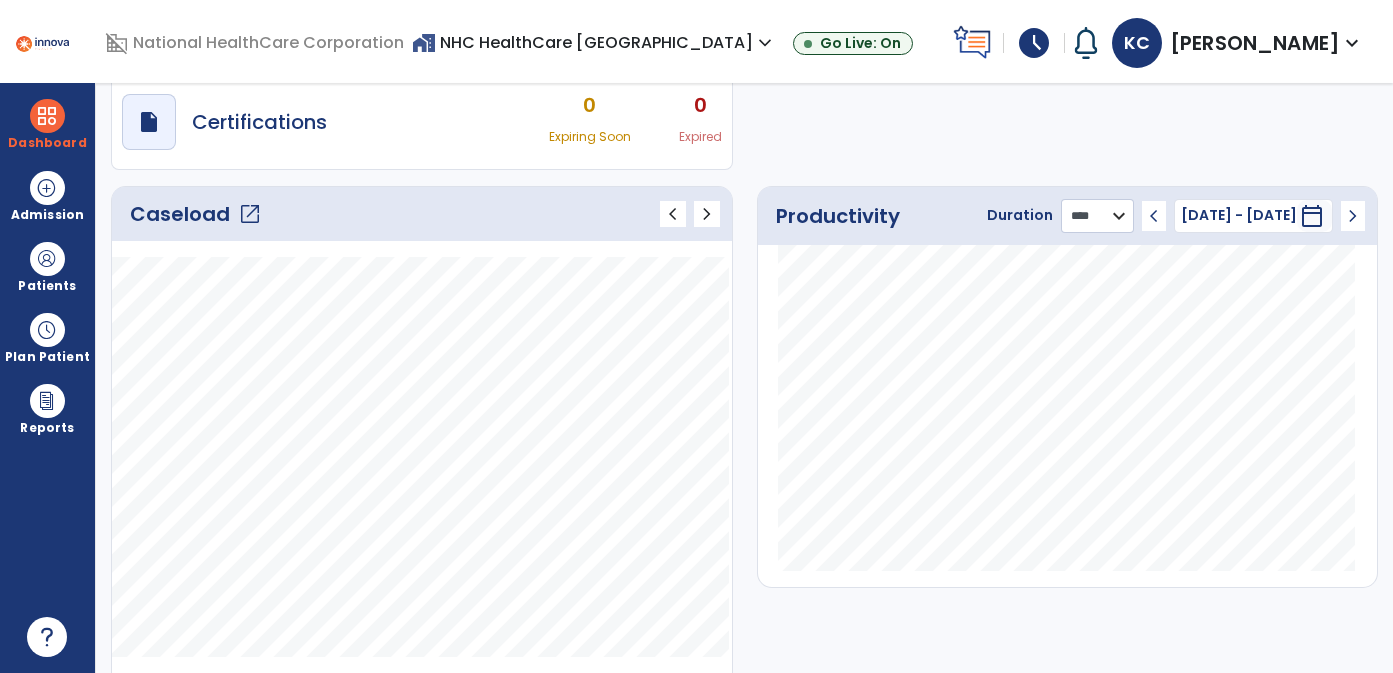 click on "******** **** ***" 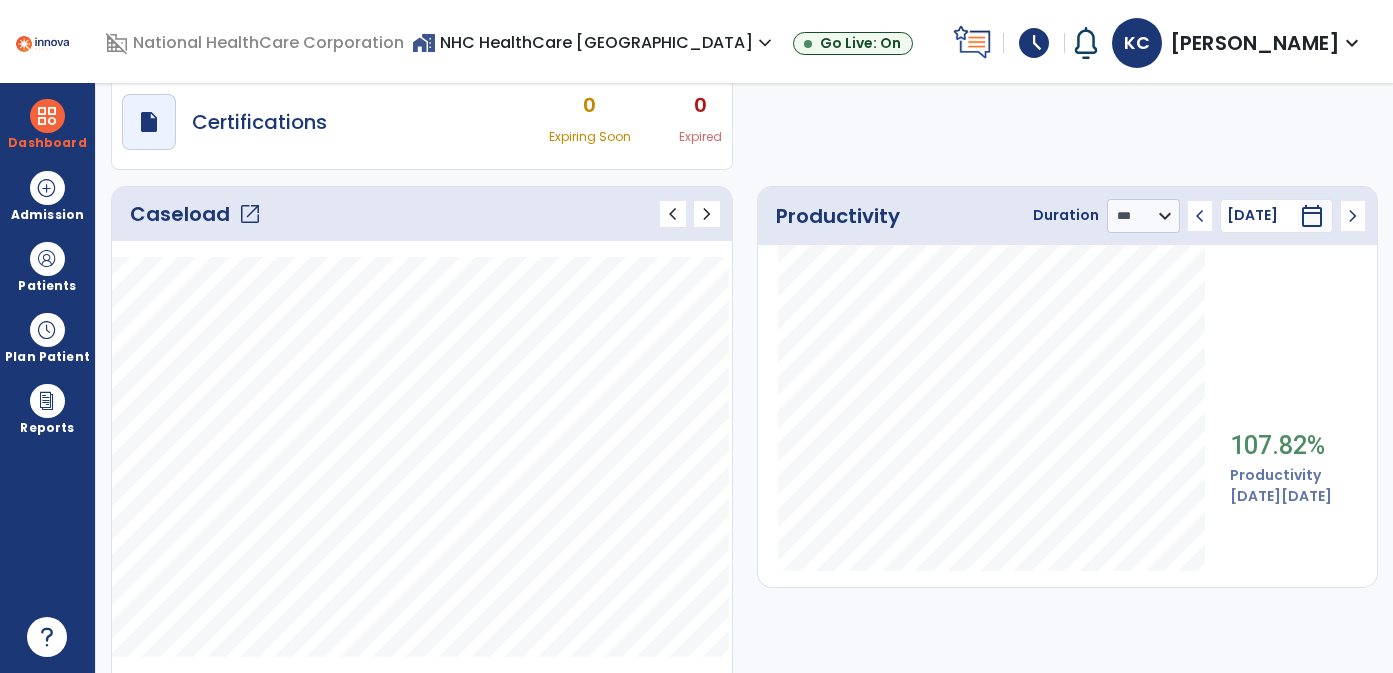 click on "open_in_new" 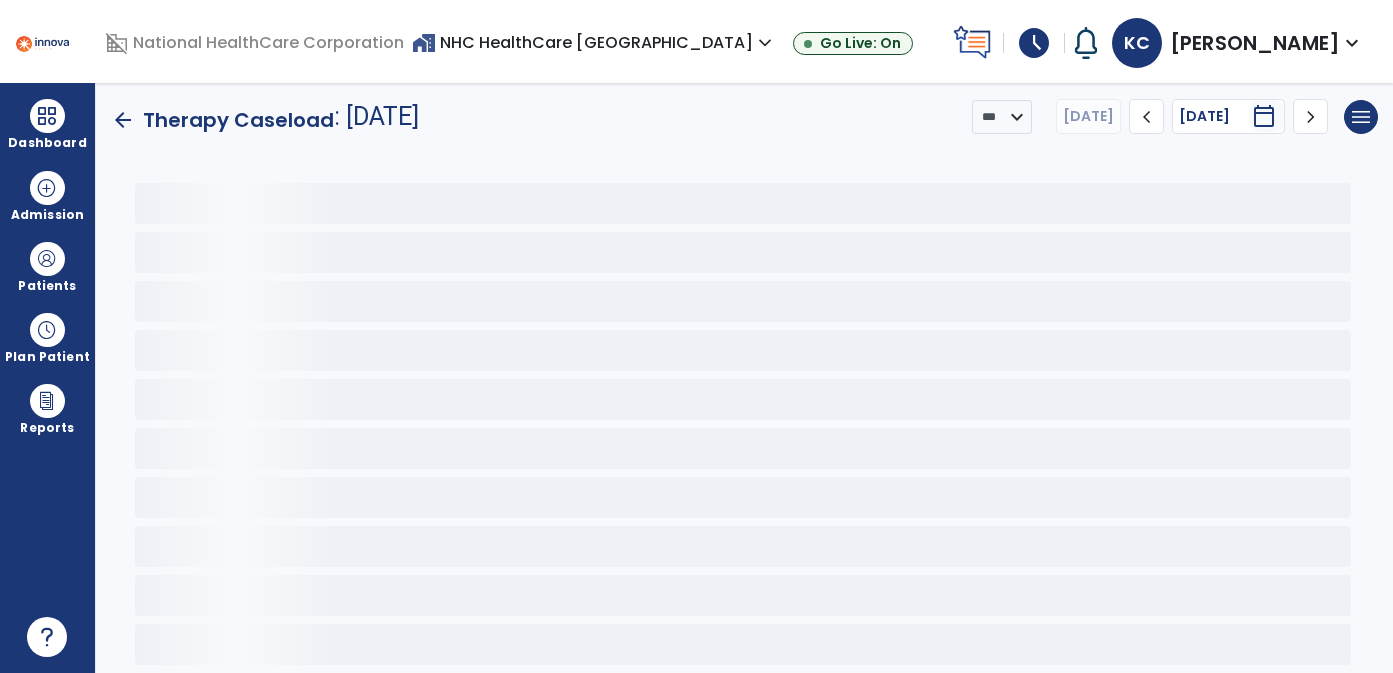 scroll, scrollTop: 0, scrollLeft: 0, axis: both 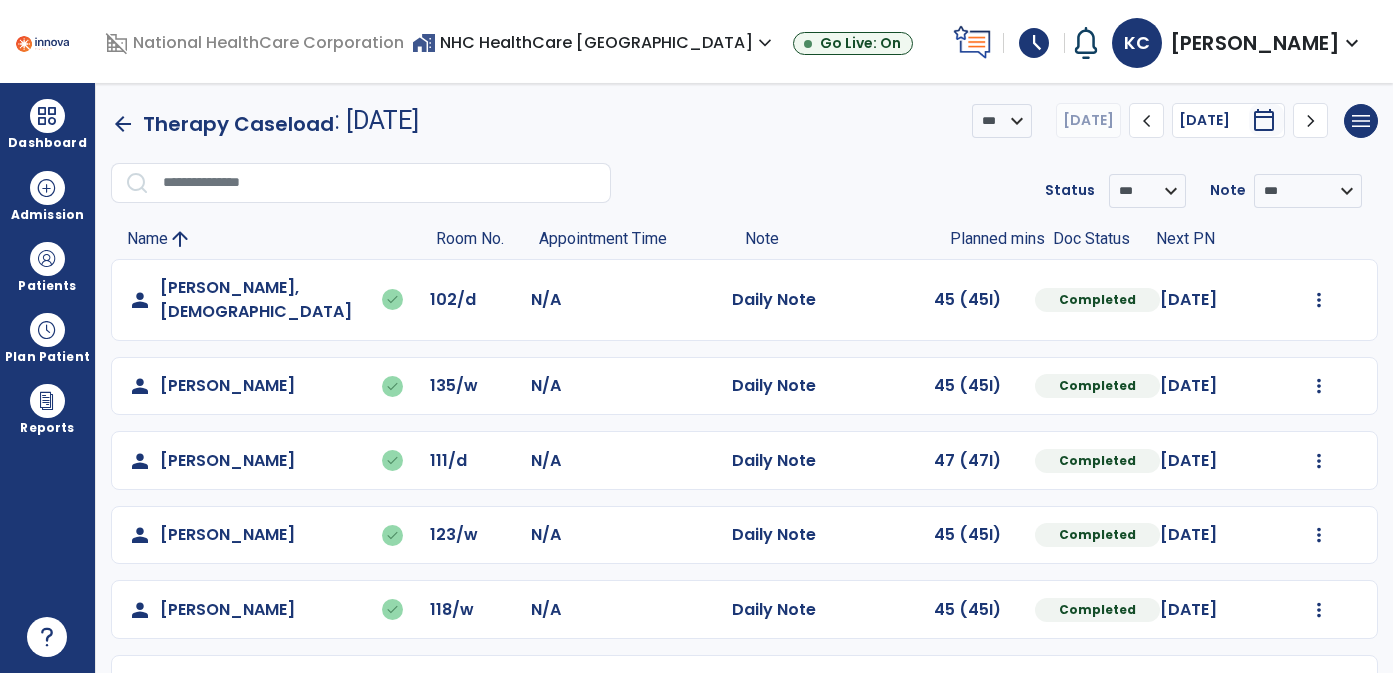 click on "chevron_right" 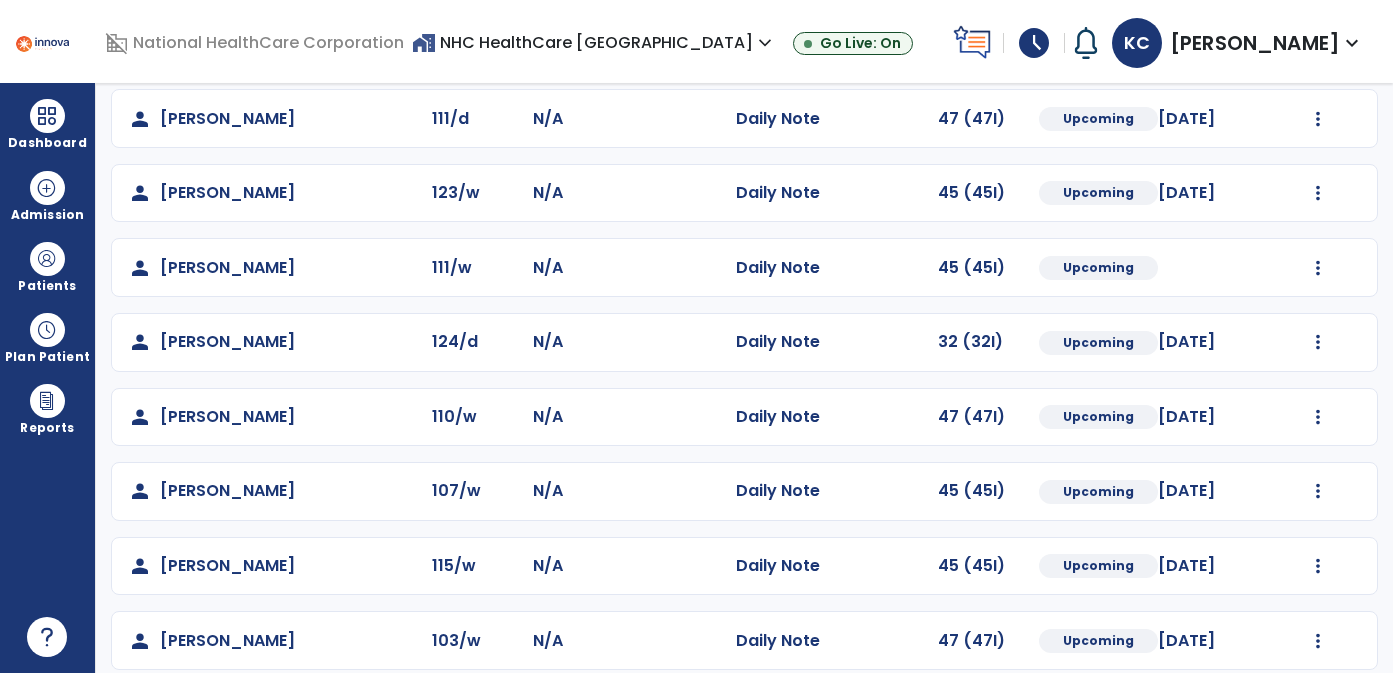 scroll, scrollTop: 0, scrollLeft: 0, axis: both 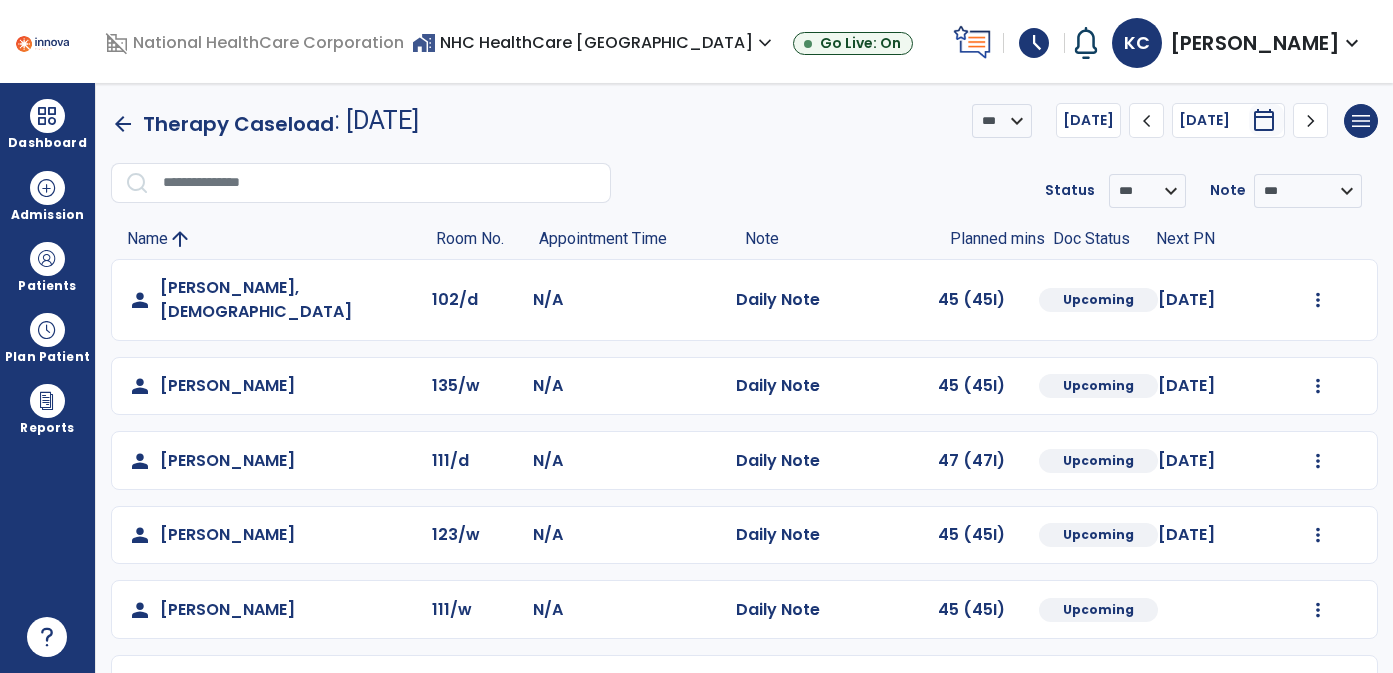 click on "*** ****  [DATE]  chevron_left [DATE]  *********  calendar_today  chevron_right" 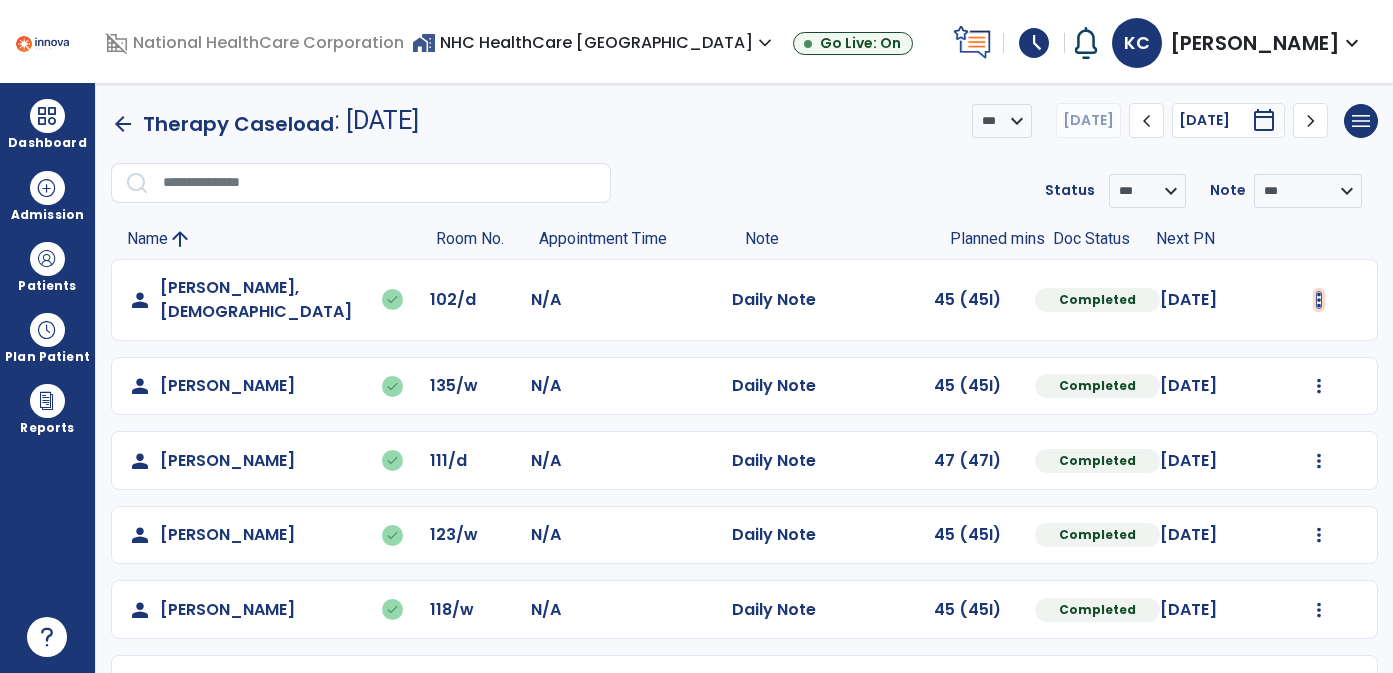 click at bounding box center [1319, 300] 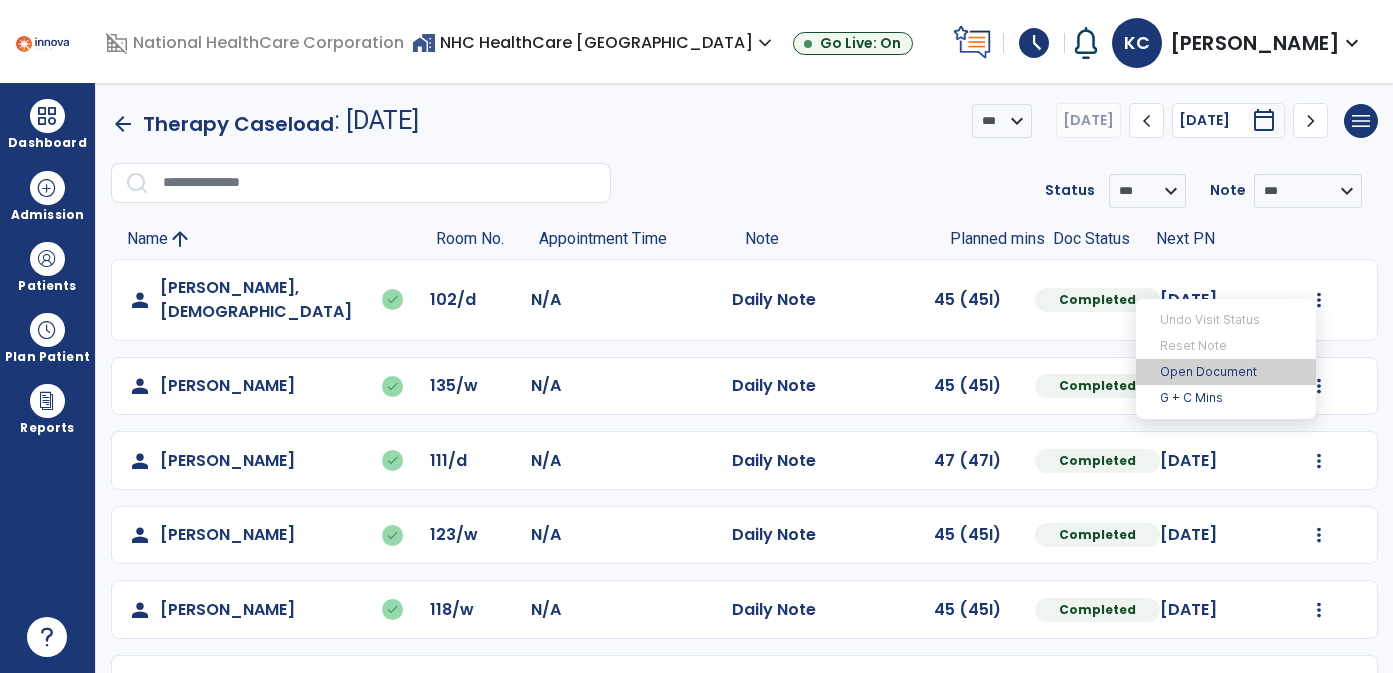 click on "Open Document" at bounding box center (1226, 372) 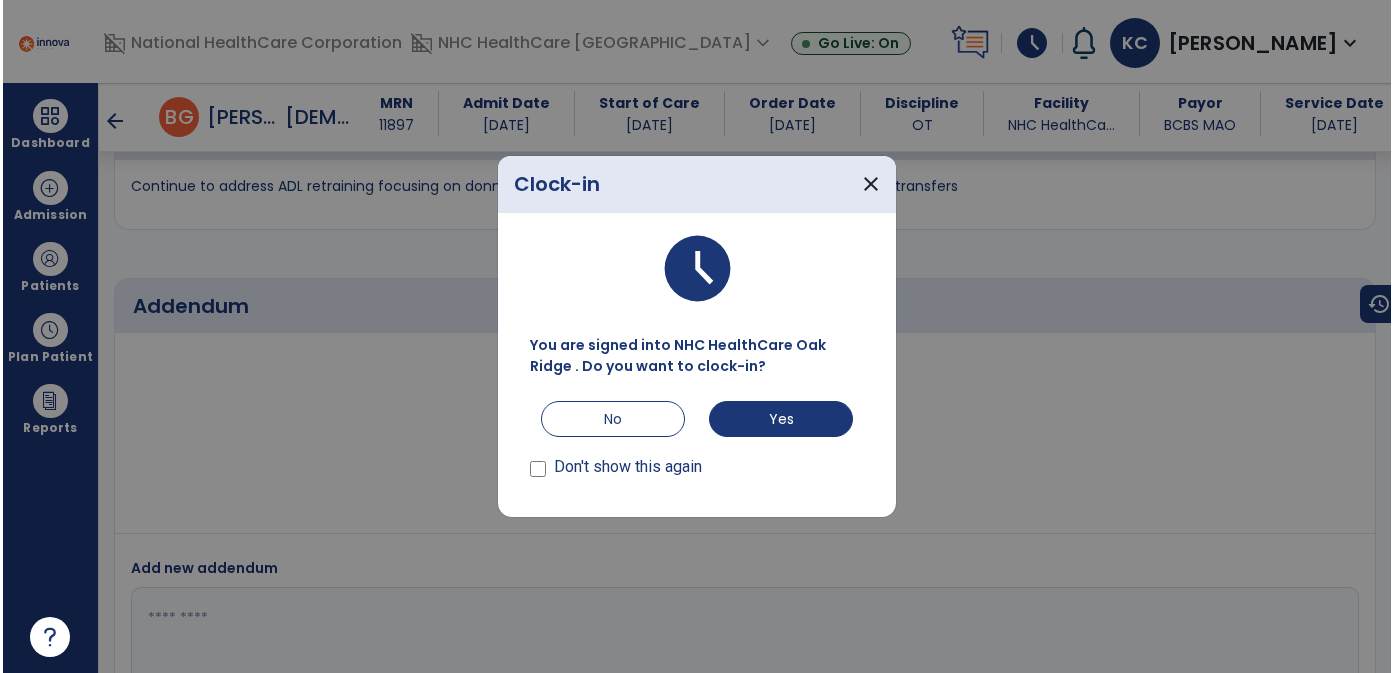 scroll, scrollTop: 4749, scrollLeft: 0, axis: vertical 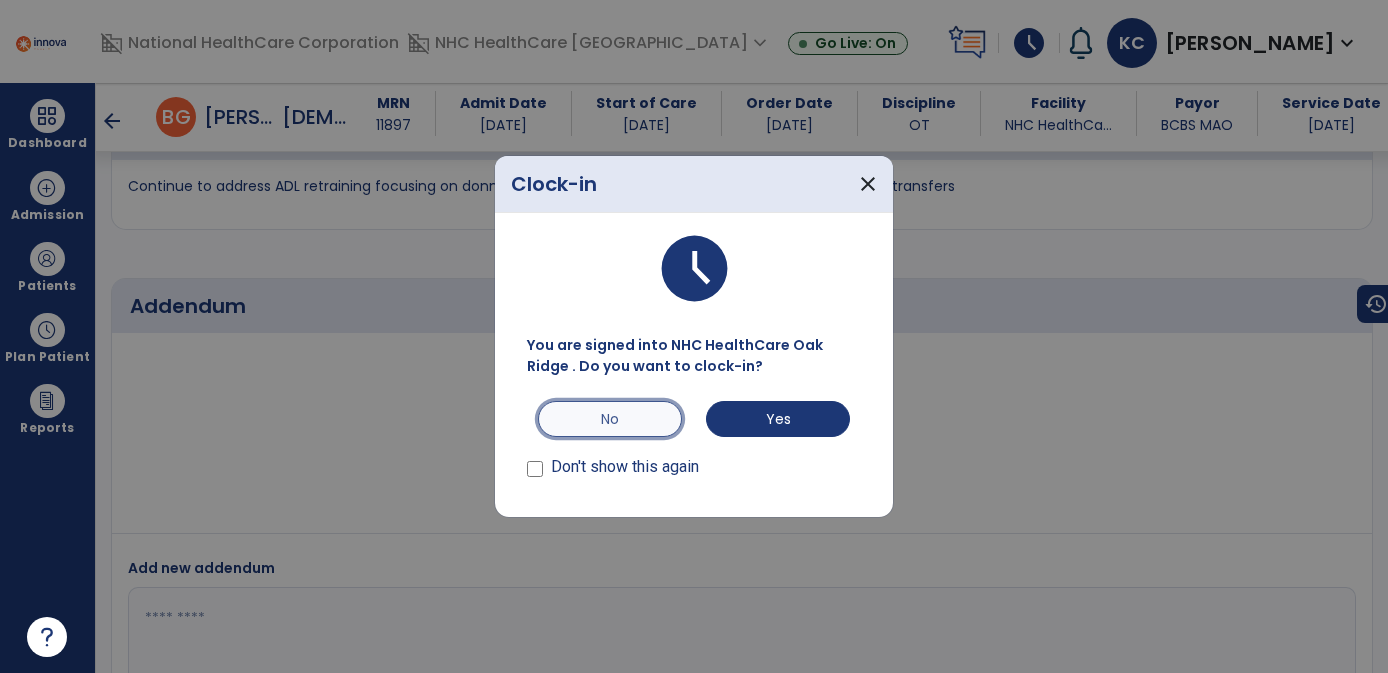 click on "No" at bounding box center [610, 419] 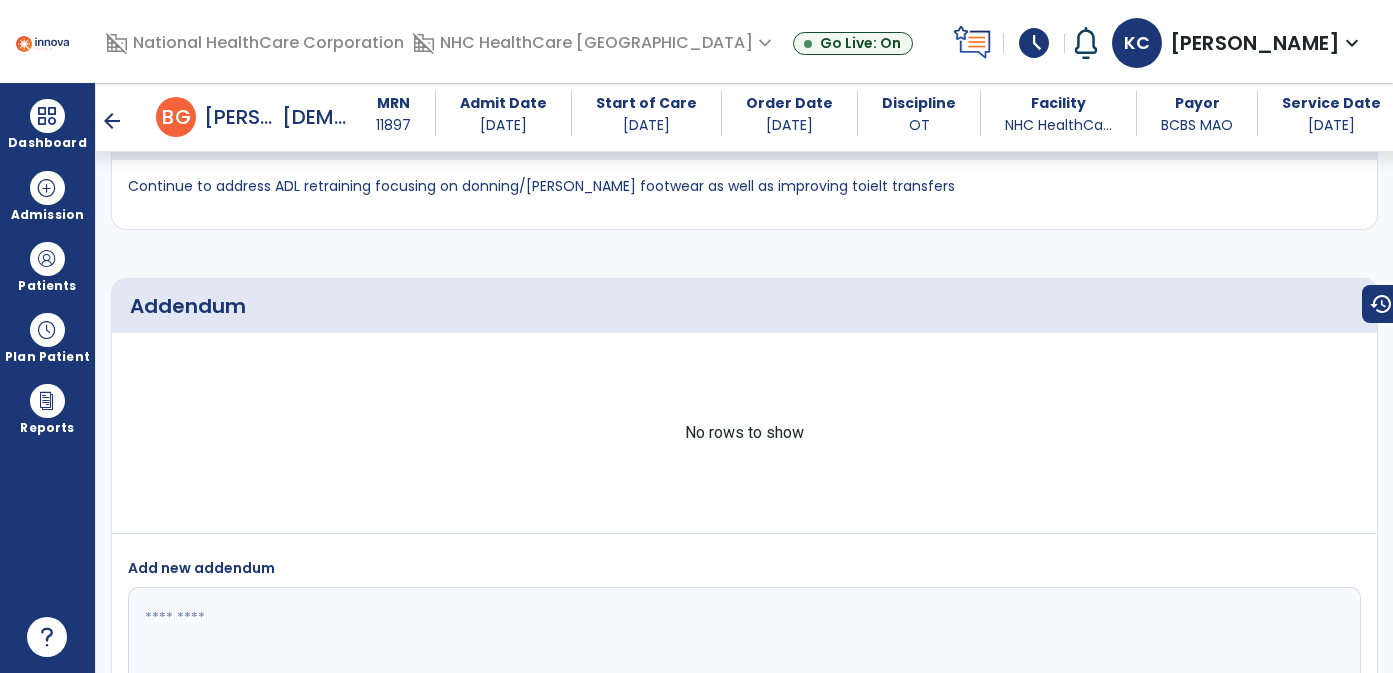 click on "arrow_back" at bounding box center [112, 121] 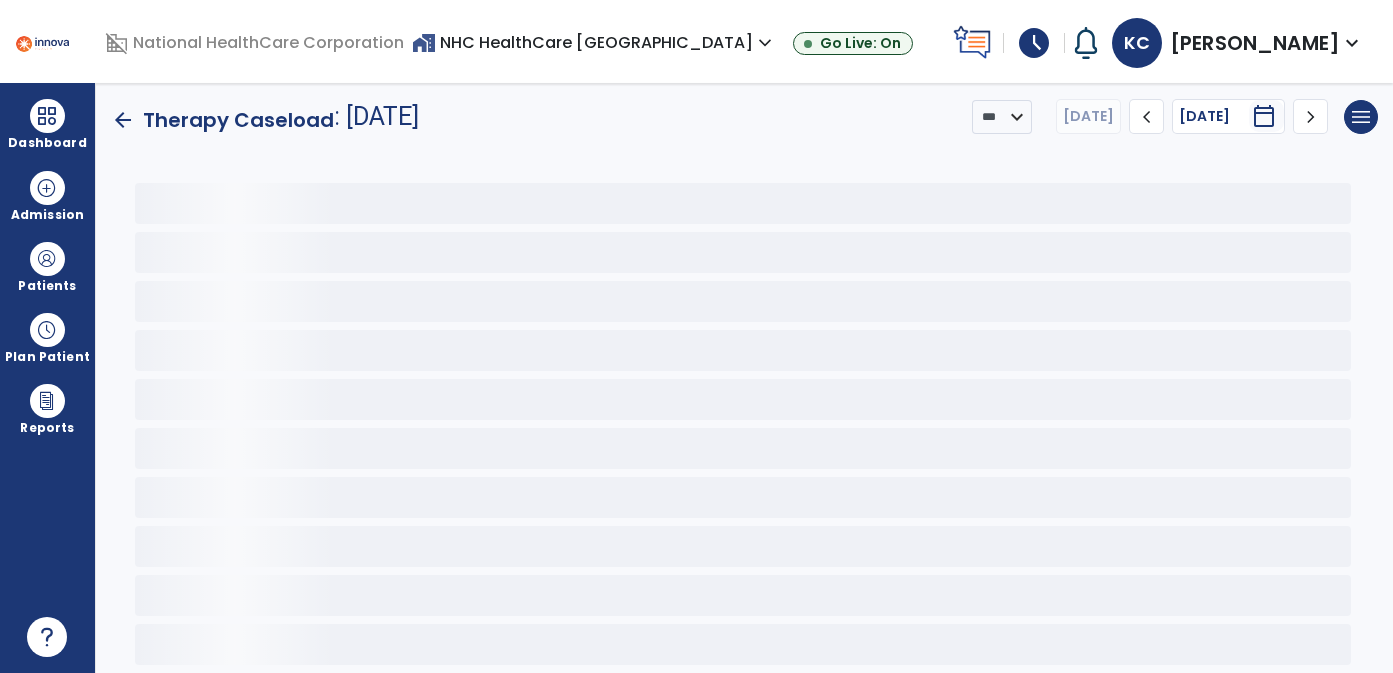 scroll, scrollTop: 0, scrollLeft: 0, axis: both 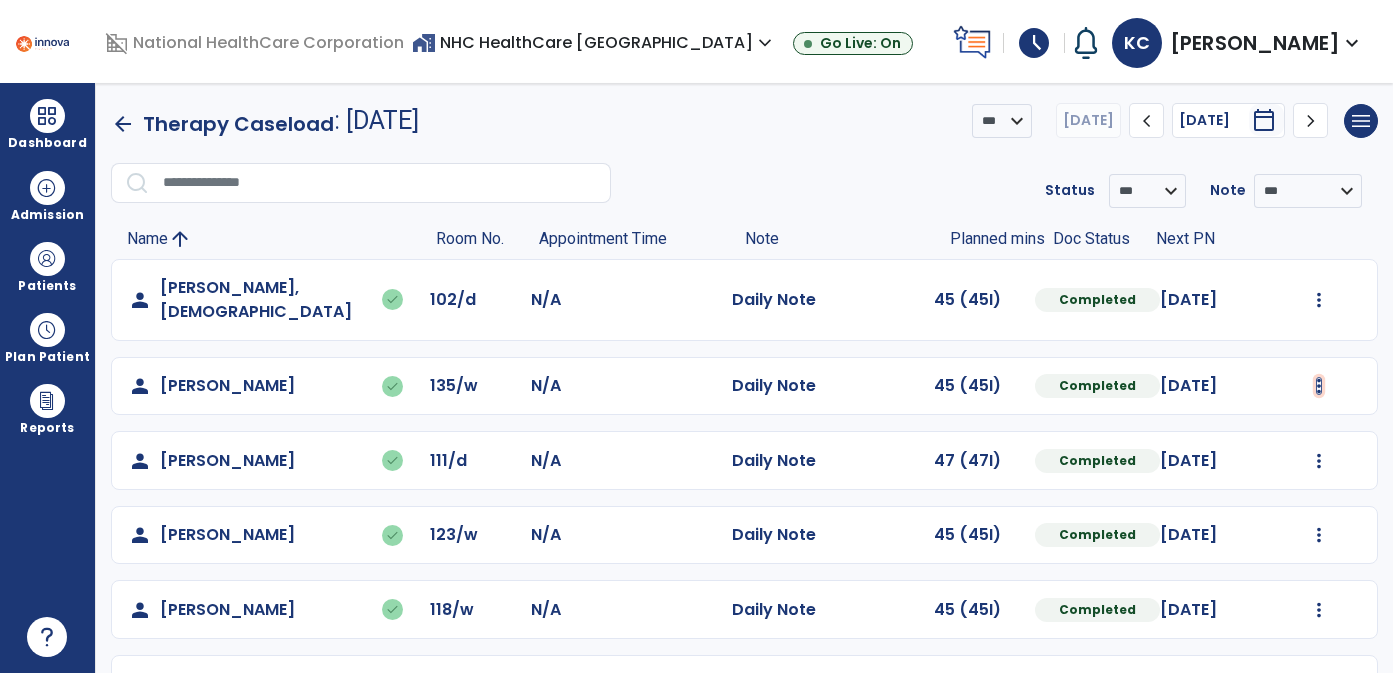 click at bounding box center (1319, 300) 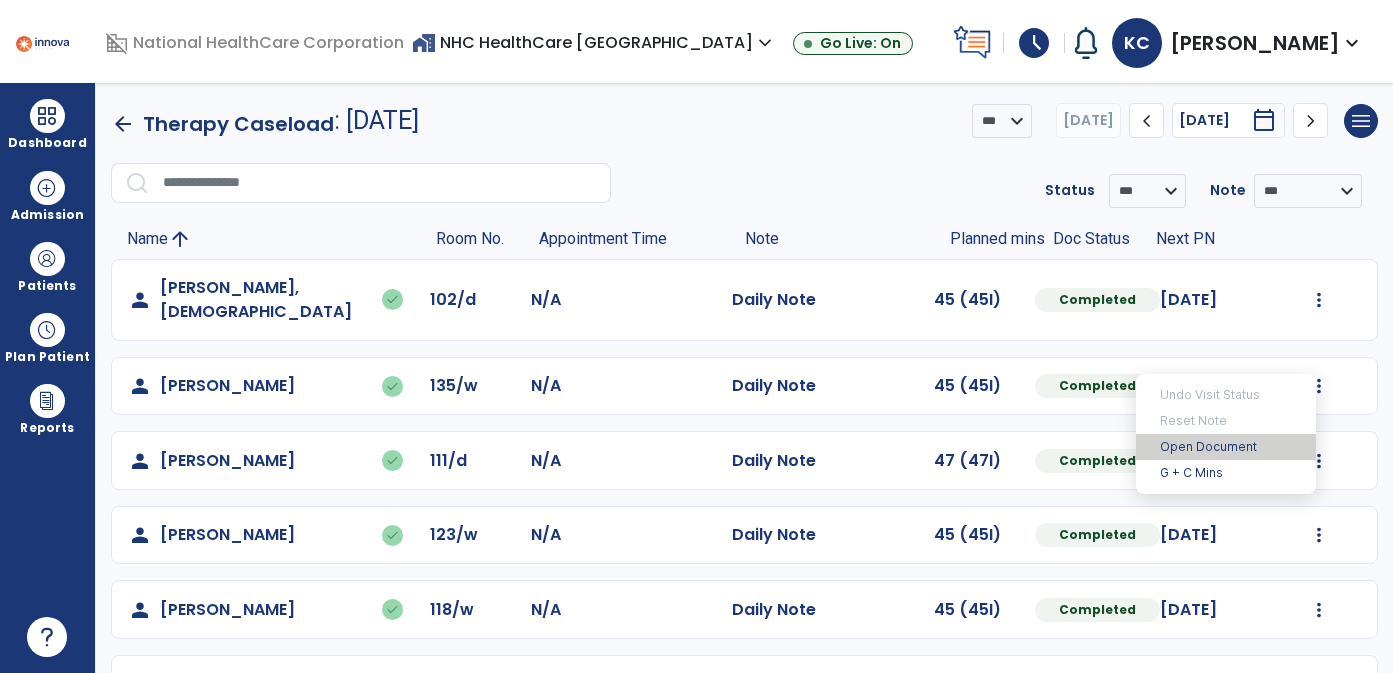 click on "Open Document" at bounding box center (1226, 447) 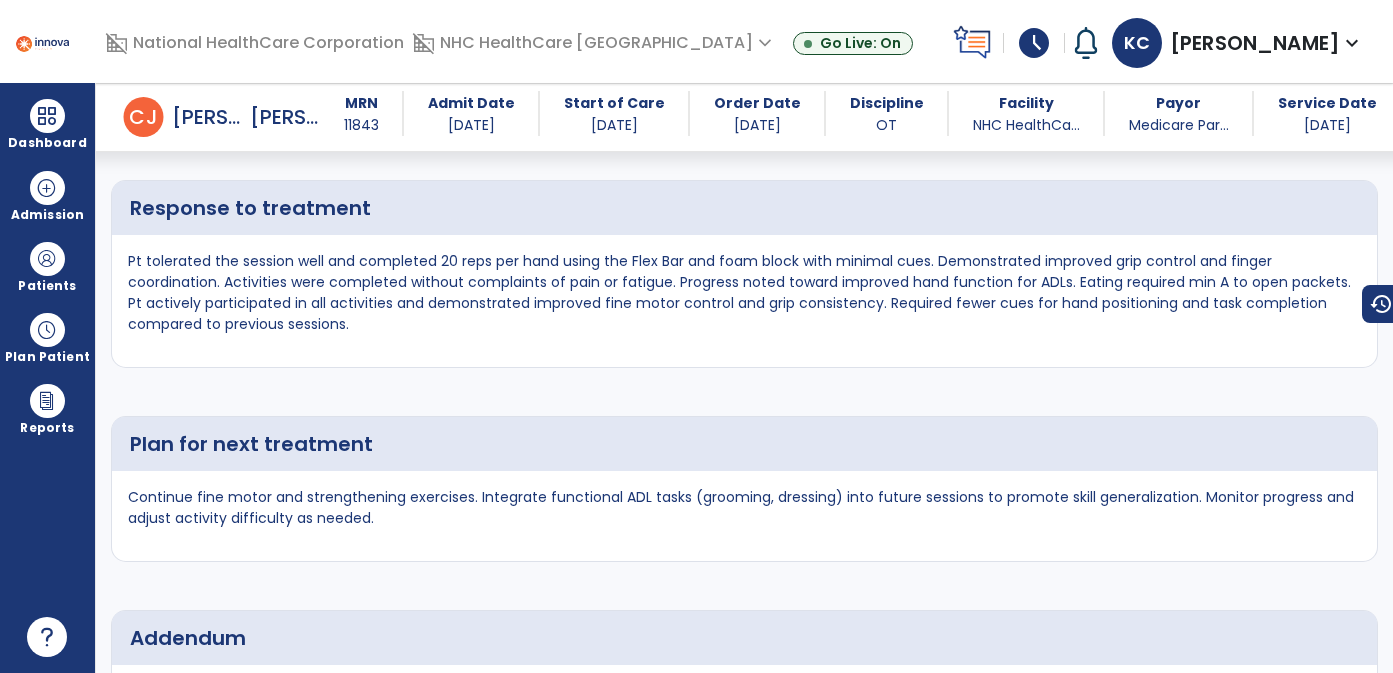 scroll, scrollTop: 5744, scrollLeft: 0, axis: vertical 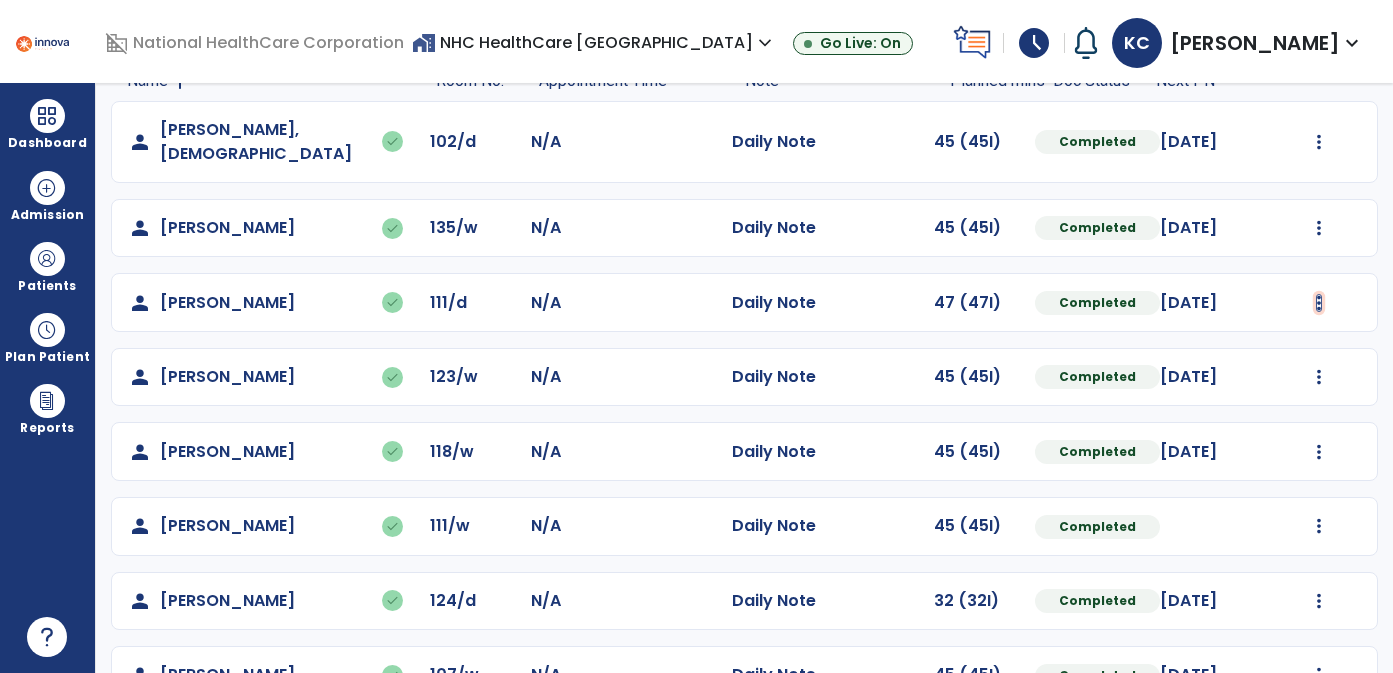 click at bounding box center (1319, 142) 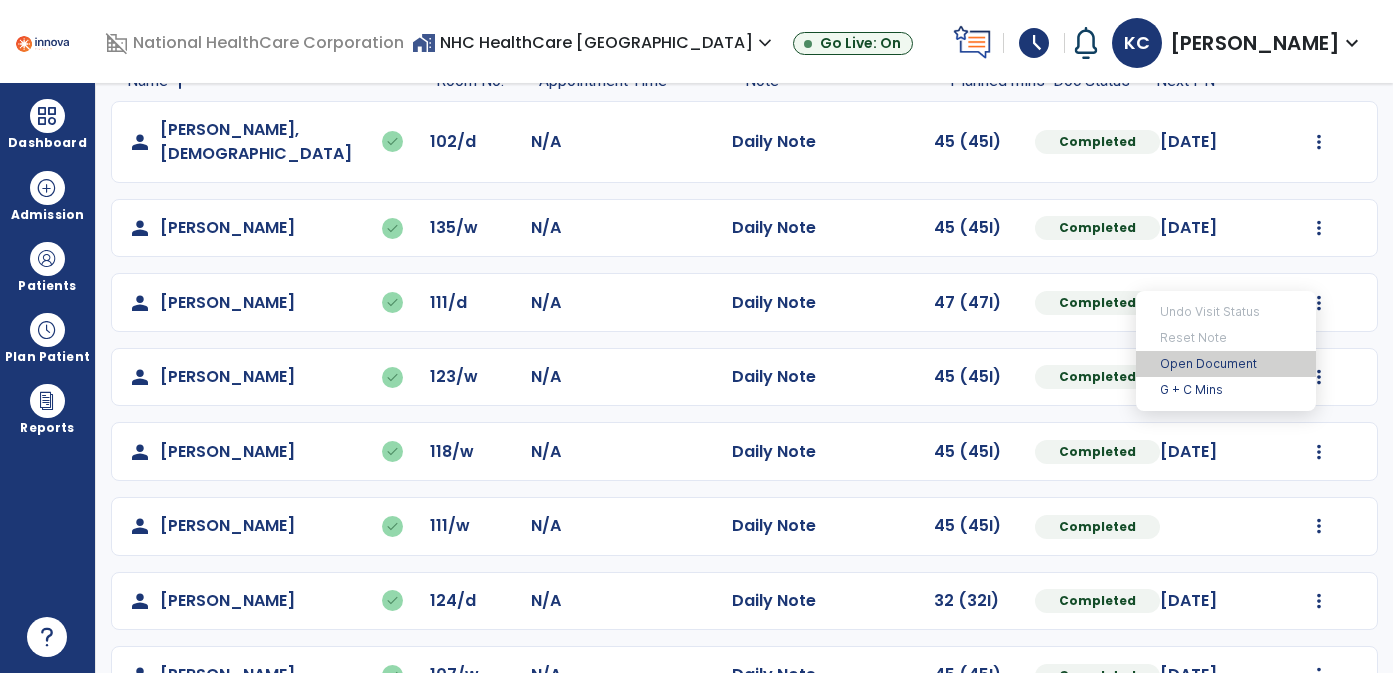 click on "Open Document" at bounding box center [1226, 364] 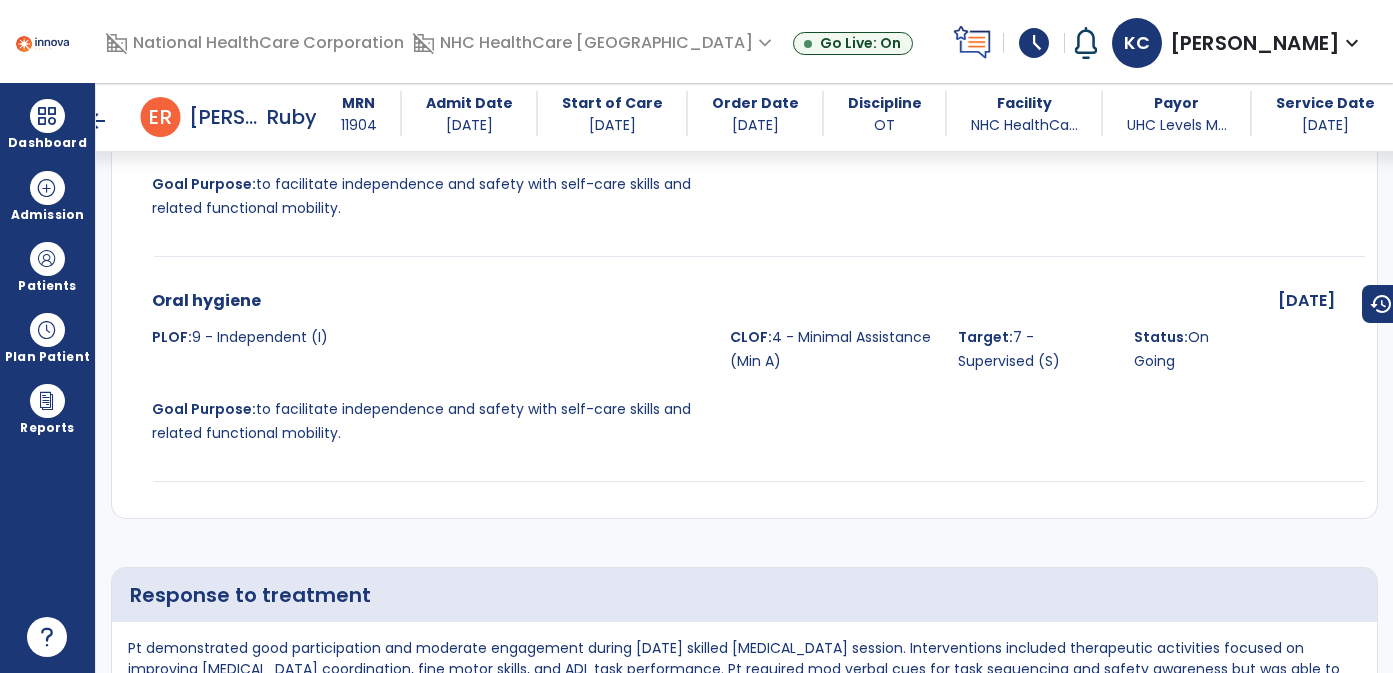 scroll, scrollTop: 3580, scrollLeft: 0, axis: vertical 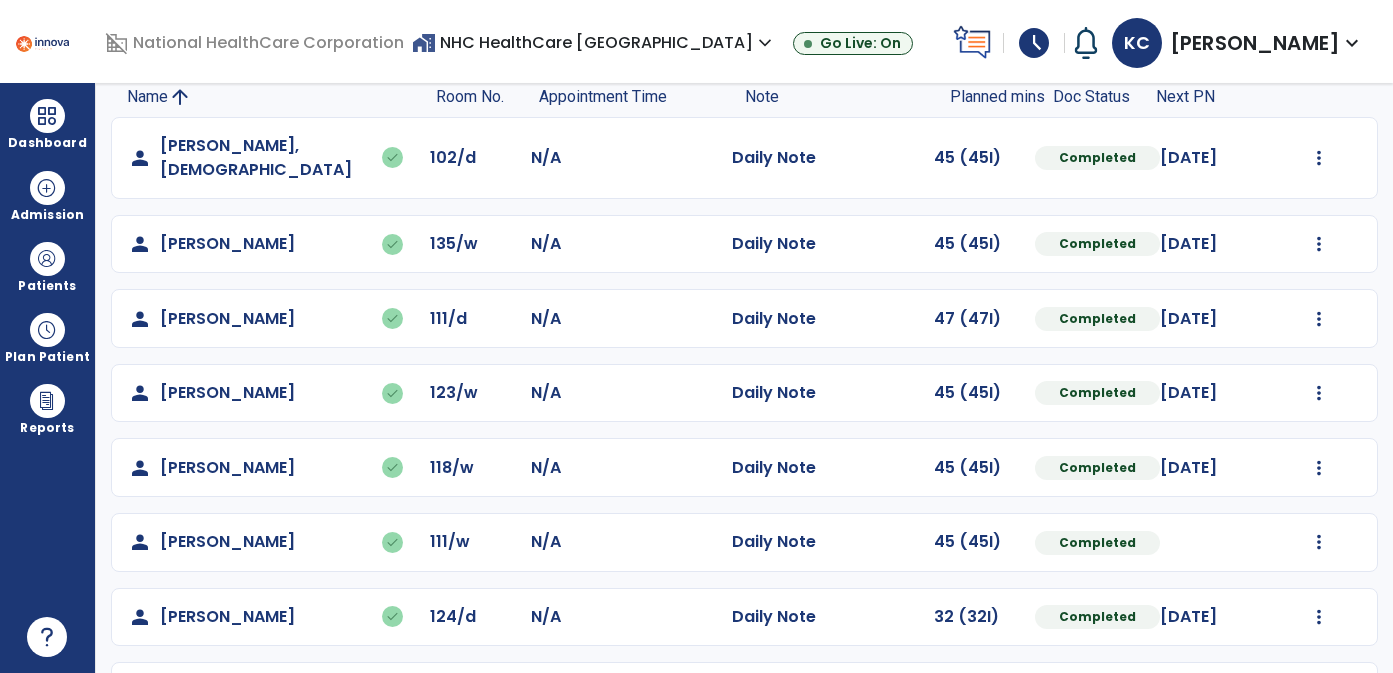 click on "Undo Visit Status   Reset Note   Open Document   G + C Mins" 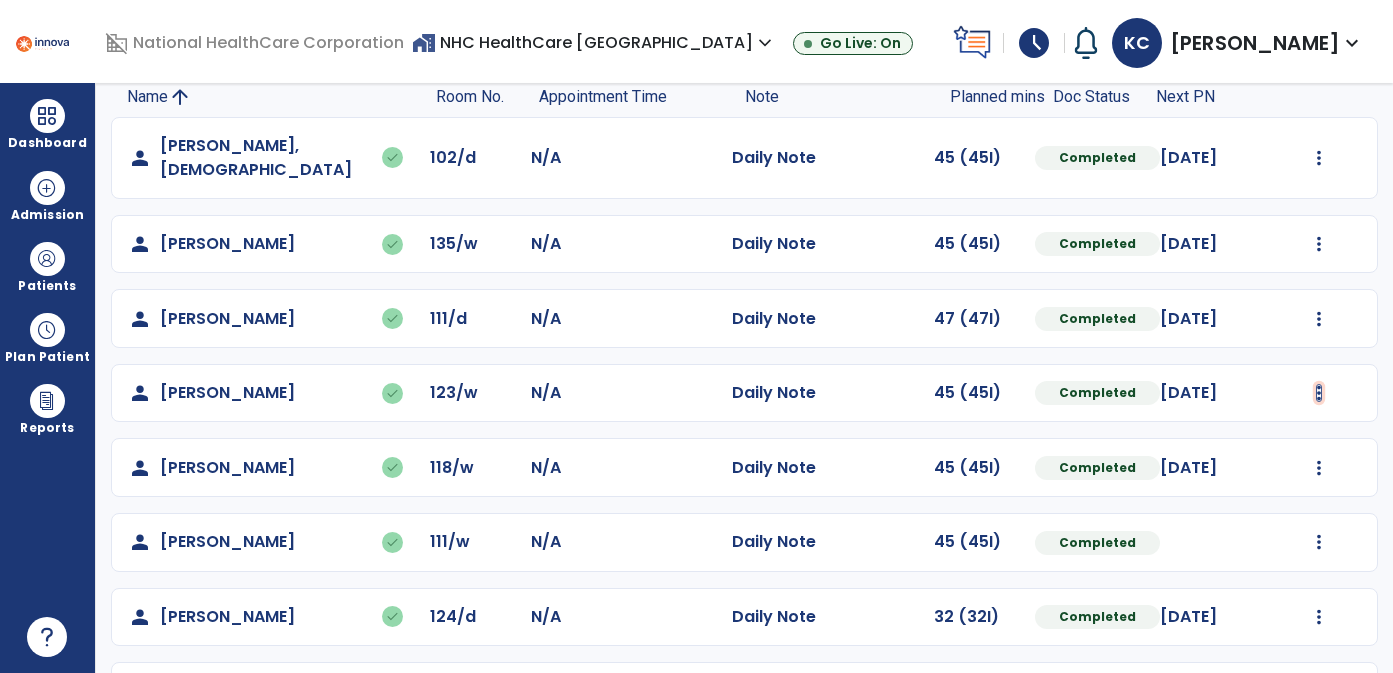 click at bounding box center (1319, 158) 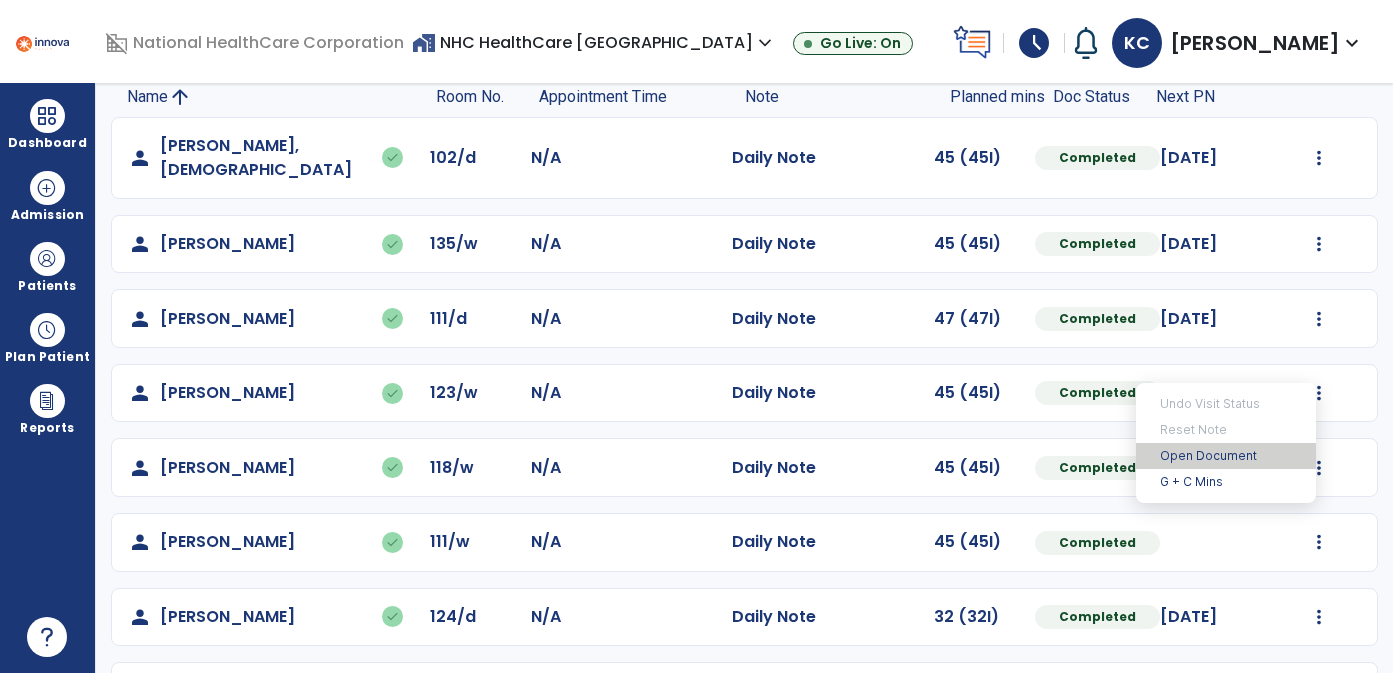 click on "Open Document" at bounding box center (1226, 456) 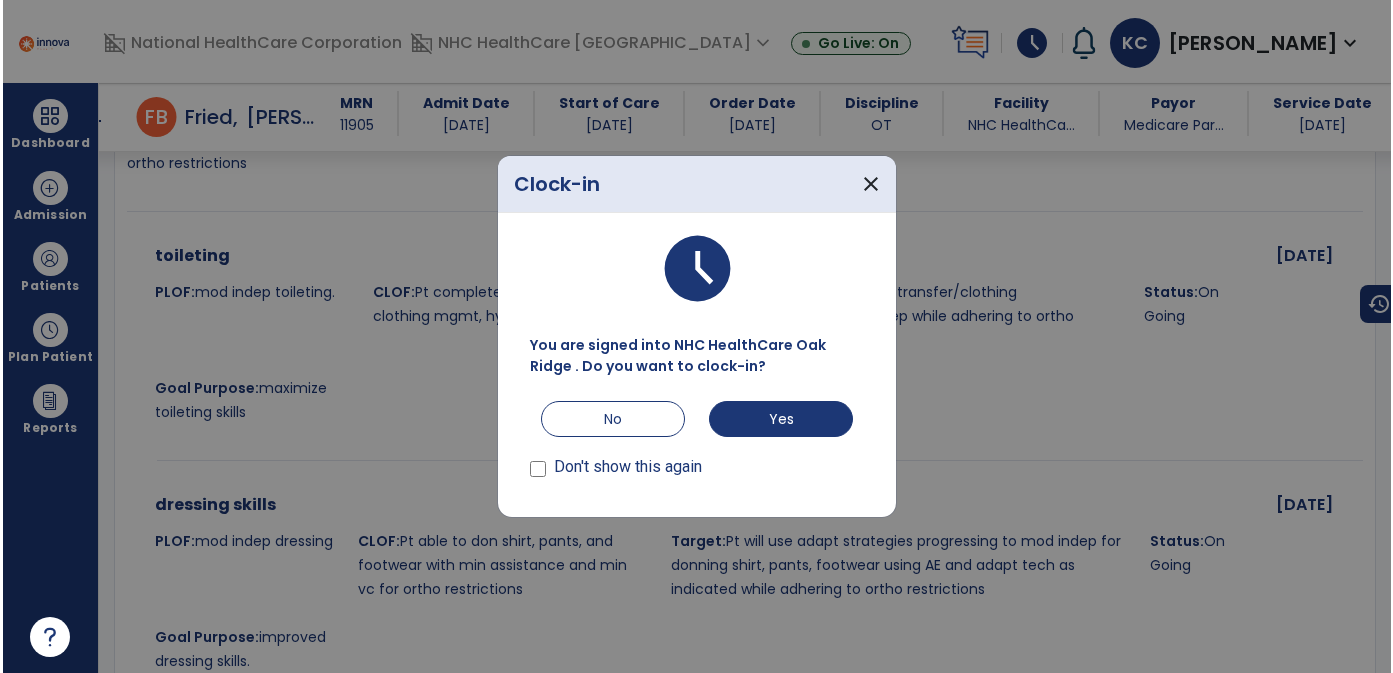 scroll, scrollTop: 2237, scrollLeft: 0, axis: vertical 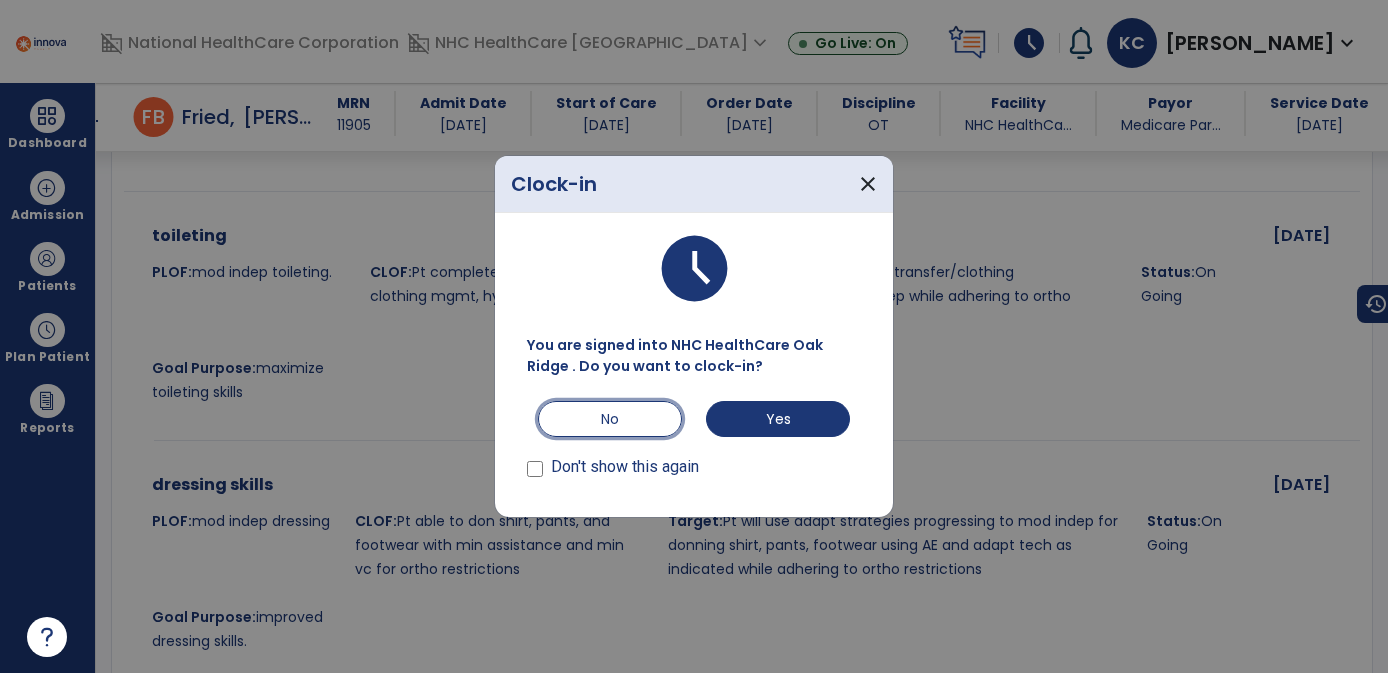 click on "No" at bounding box center (610, 419) 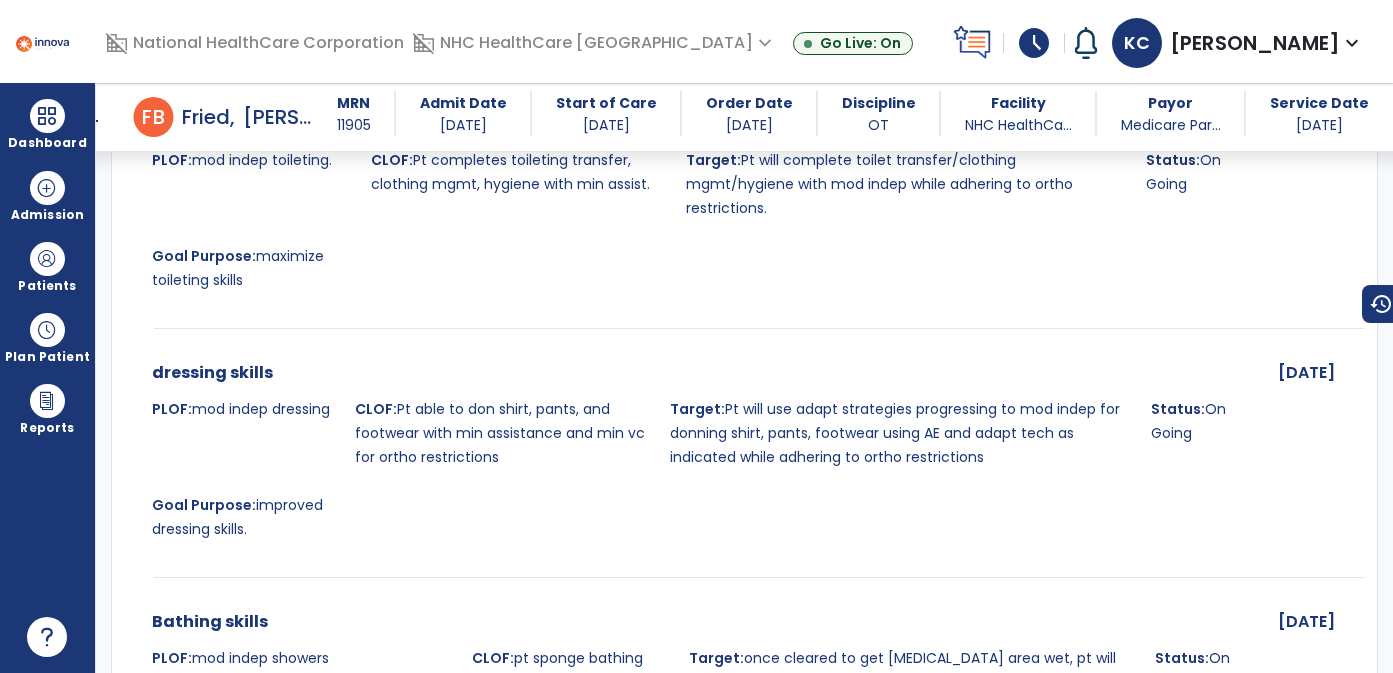 scroll, scrollTop: 2345, scrollLeft: 0, axis: vertical 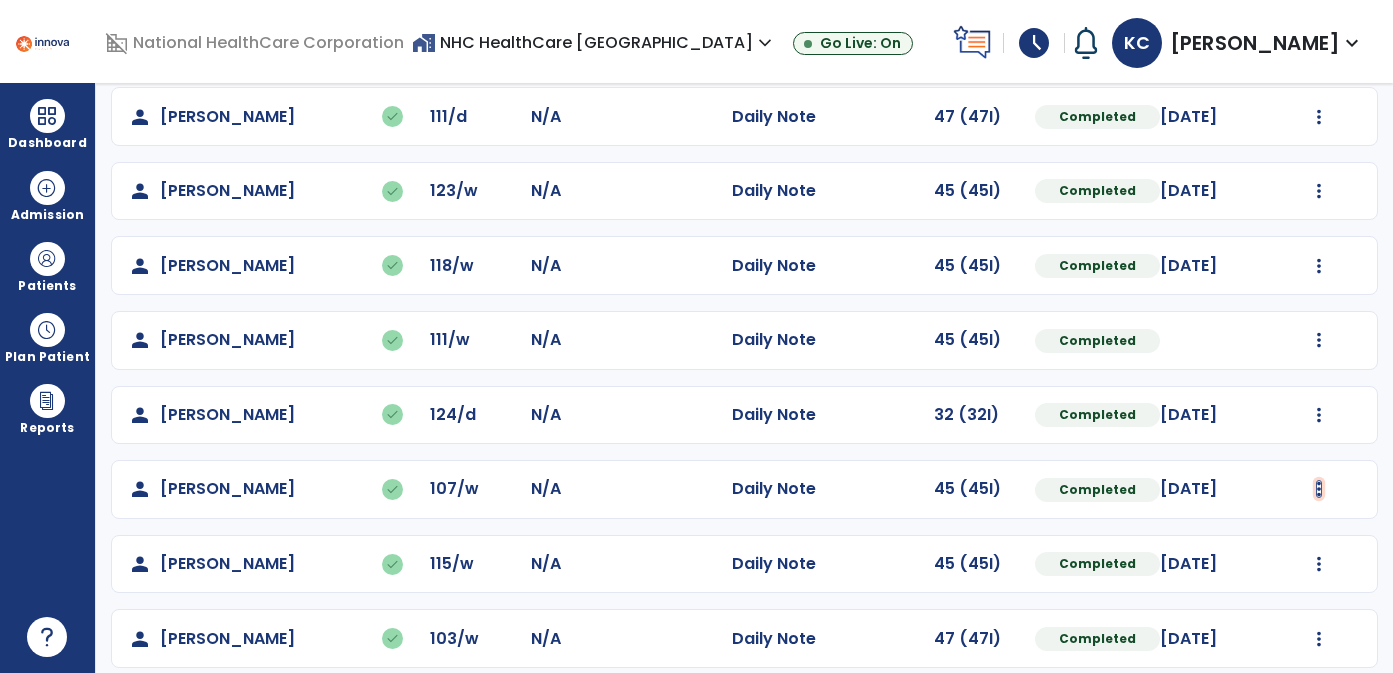 click at bounding box center [1319, -44] 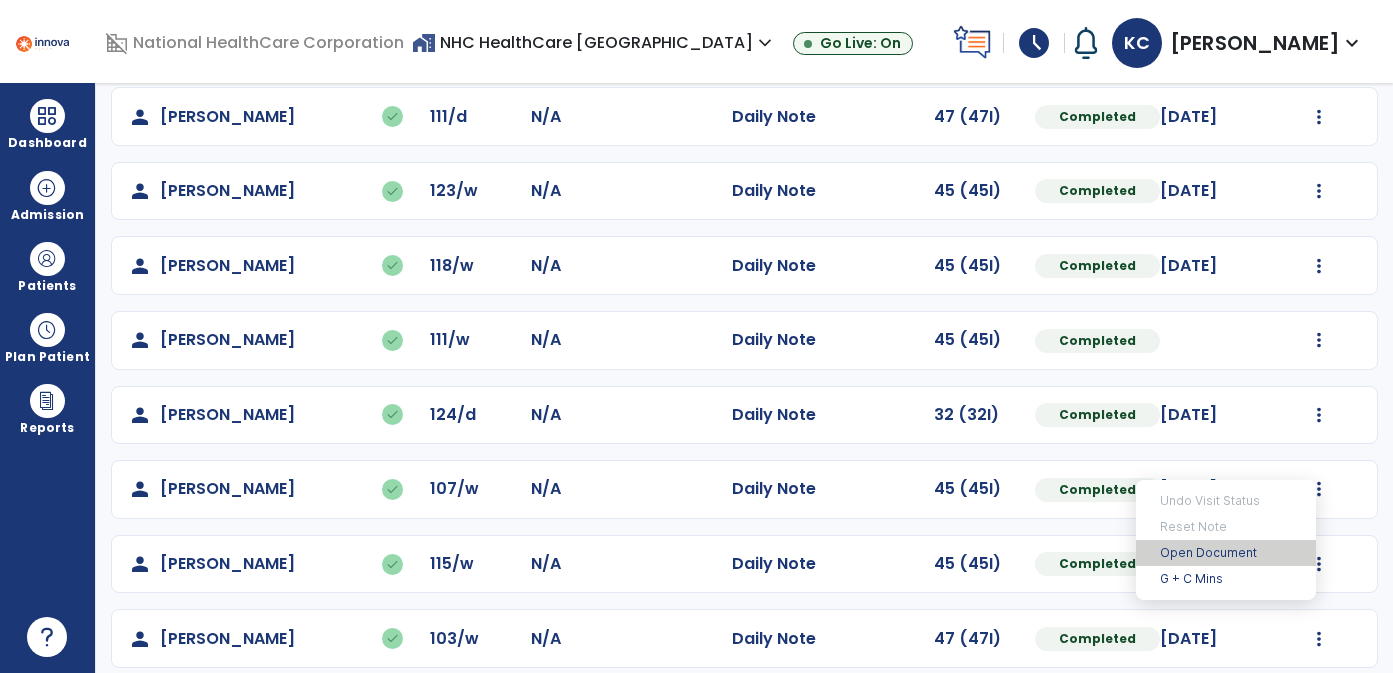 click on "Open Document" at bounding box center [1226, 553] 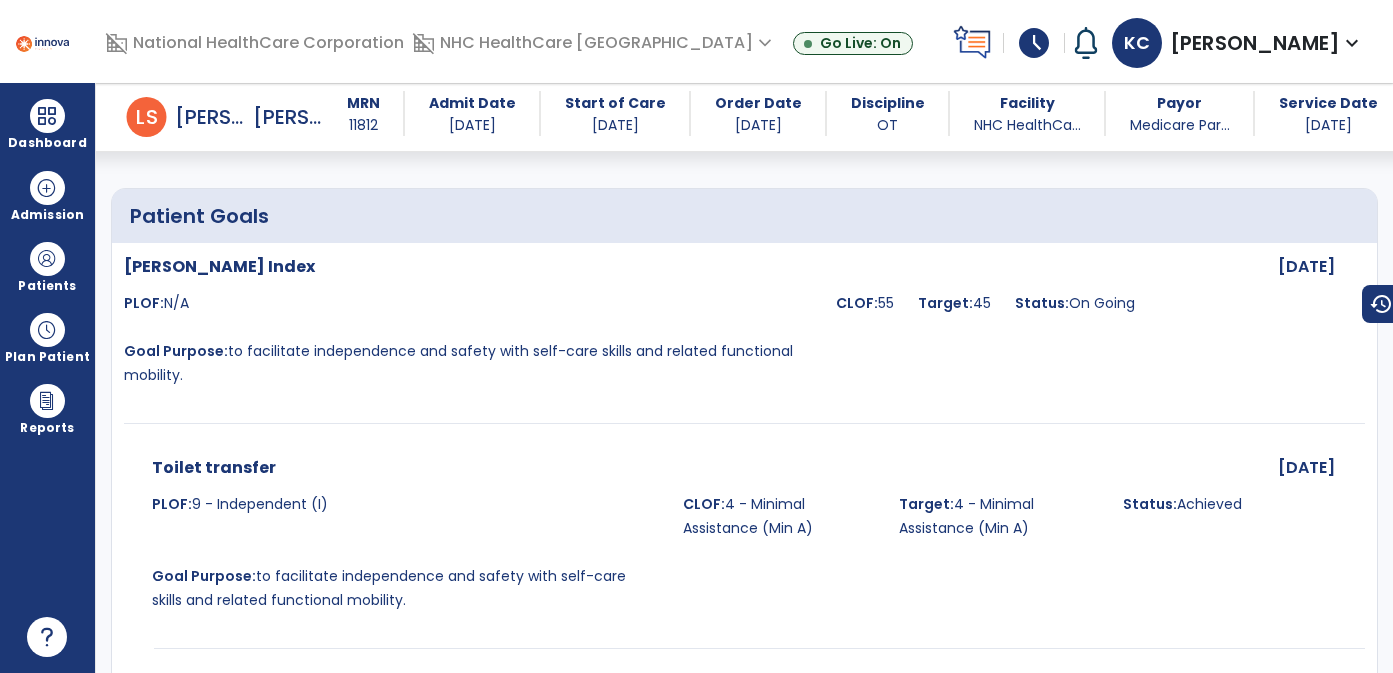 scroll, scrollTop: 2221, scrollLeft: 0, axis: vertical 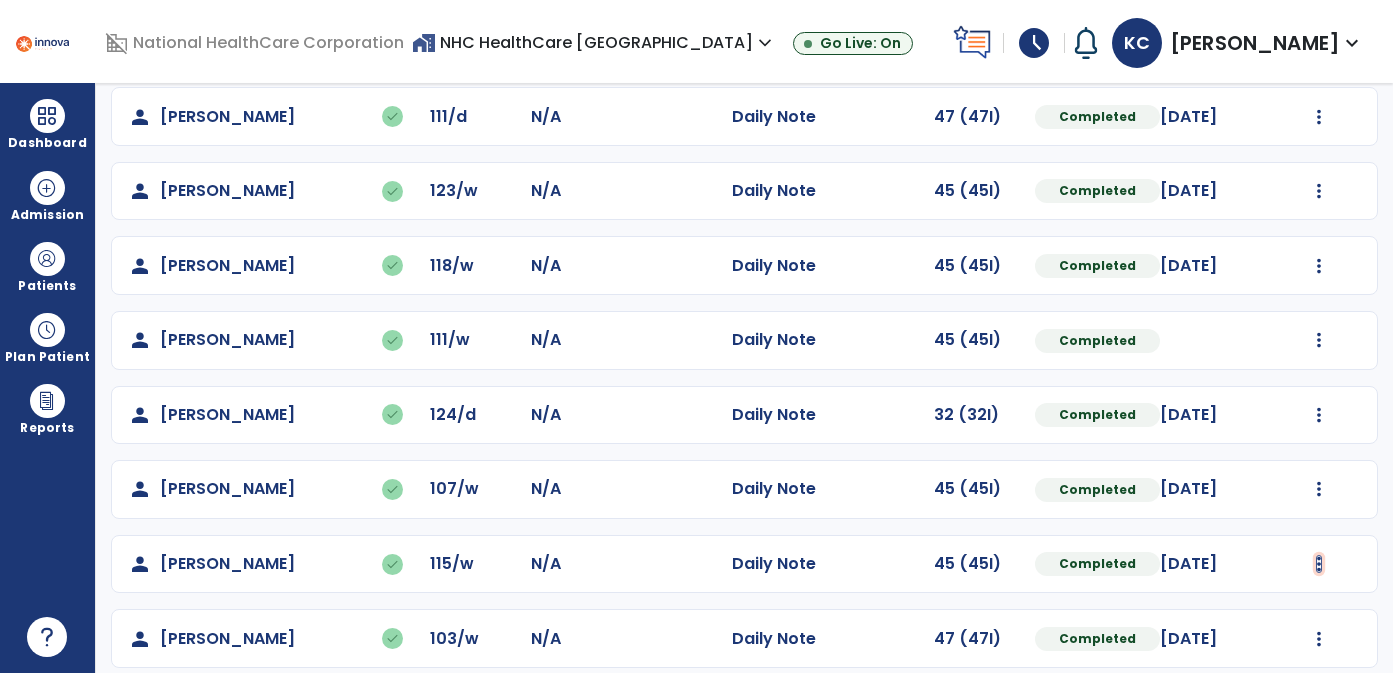 click at bounding box center (1319, -44) 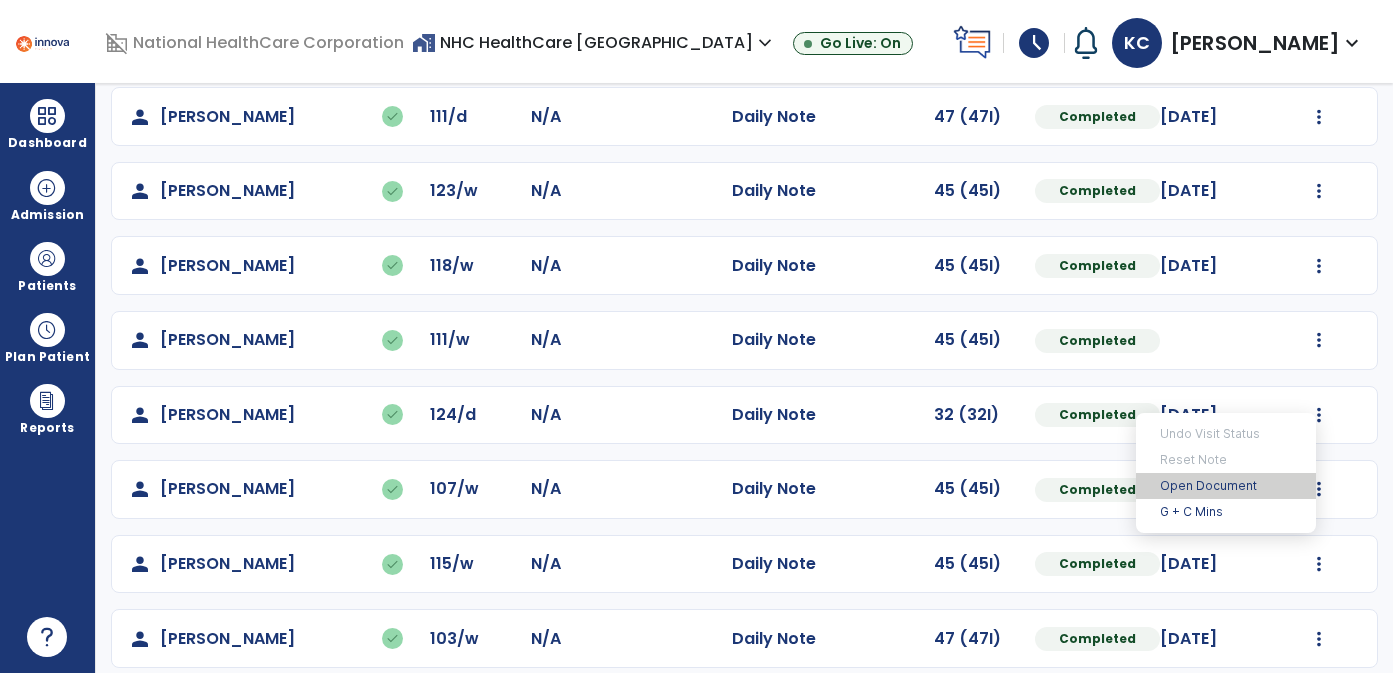 click on "Open Document" at bounding box center (1226, 486) 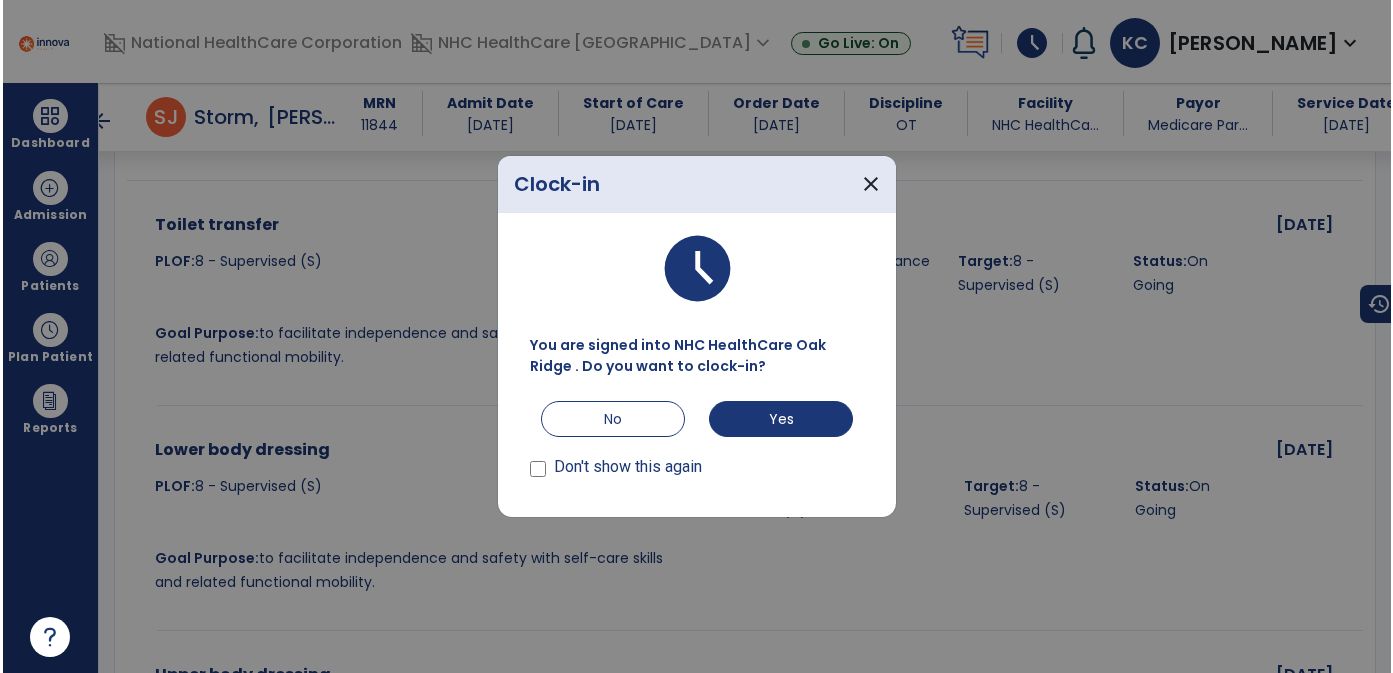 scroll, scrollTop: 3152, scrollLeft: 0, axis: vertical 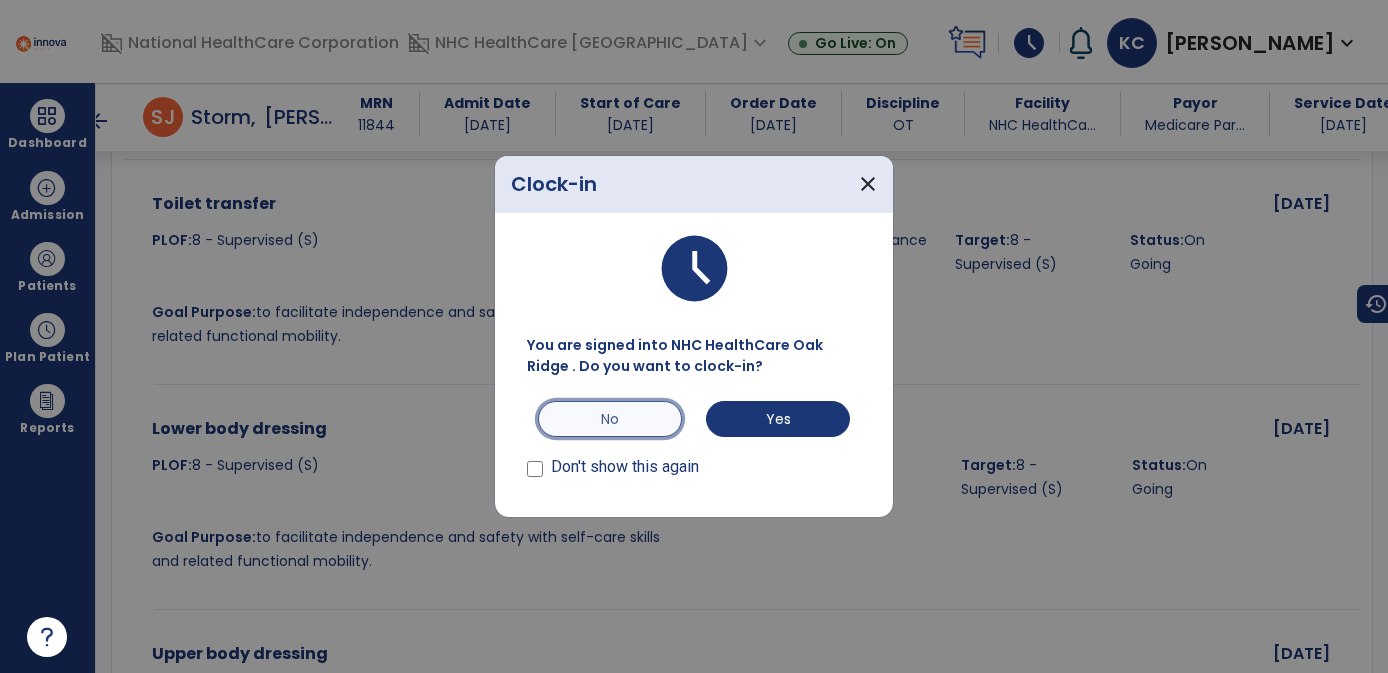 click on "No" at bounding box center (610, 419) 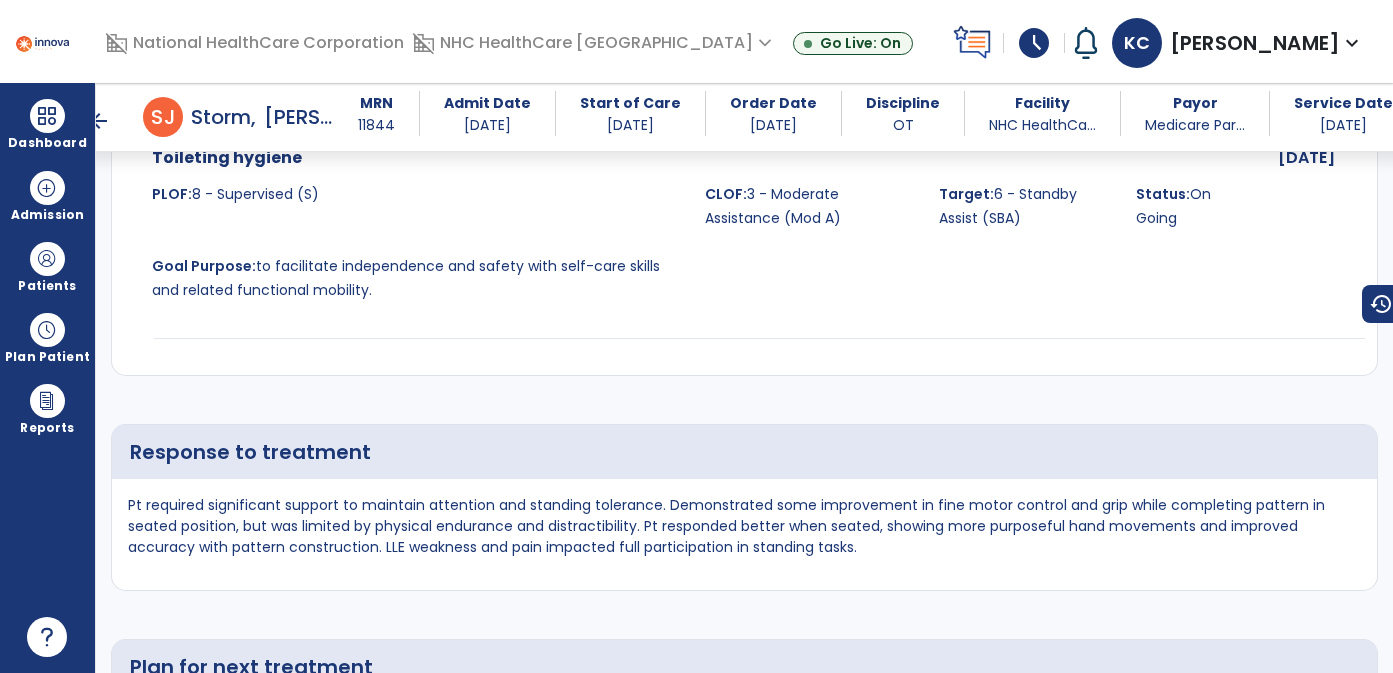 scroll, scrollTop: 4530, scrollLeft: 0, axis: vertical 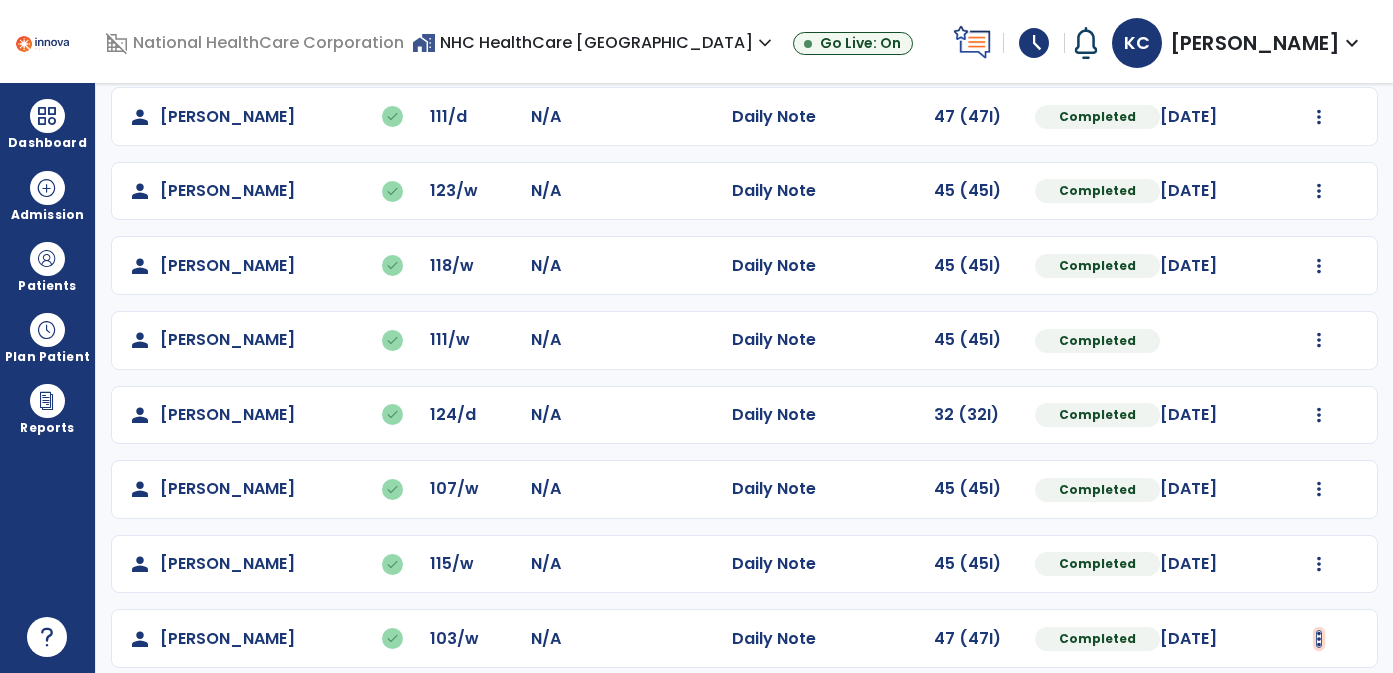 click at bounding box center [1319, -44] 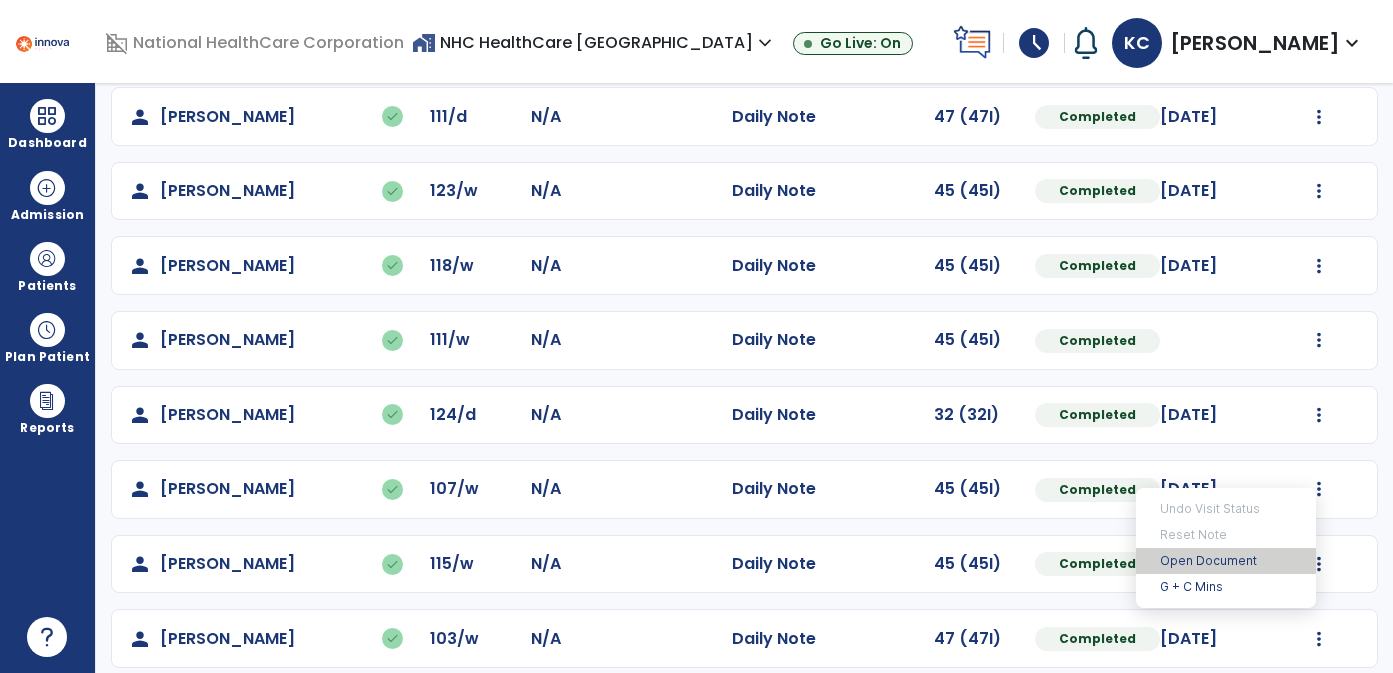 click on "Open Document" at bounding box center (1226, 561) 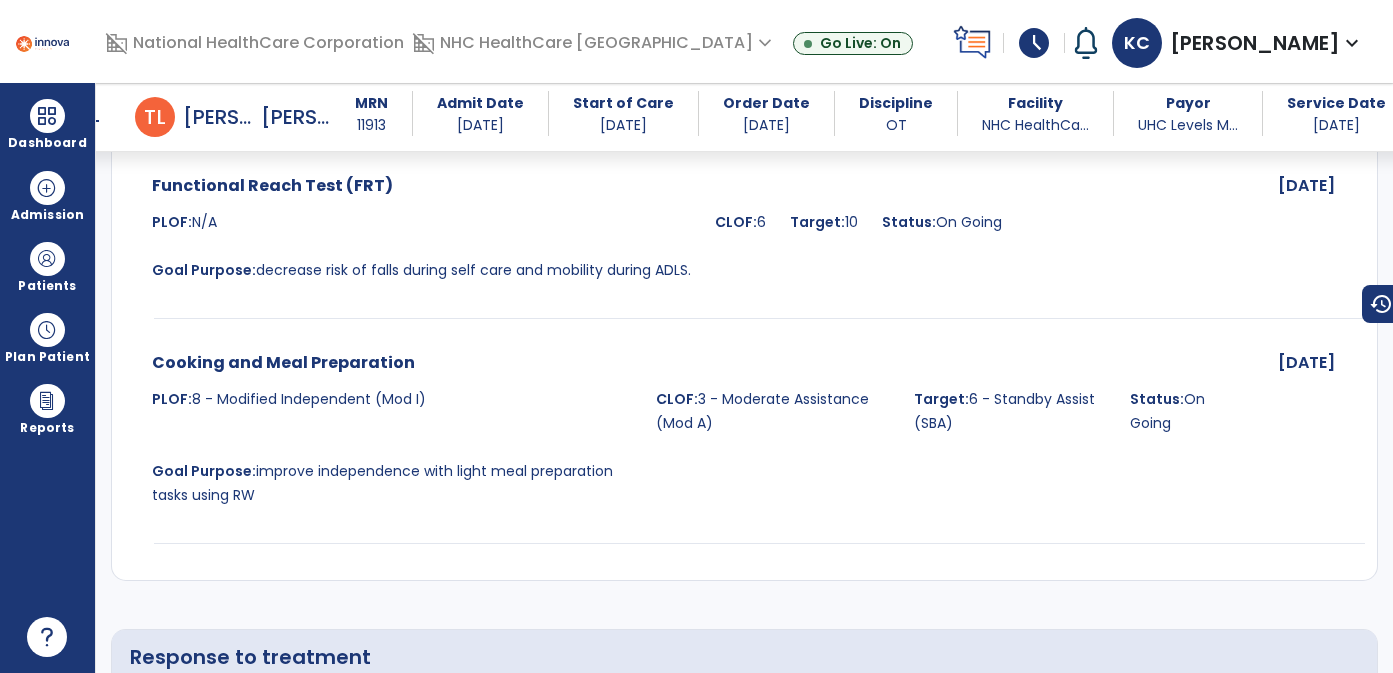 scroll, scrollTop: 3471, scrollLeft: 0, axis: vertical 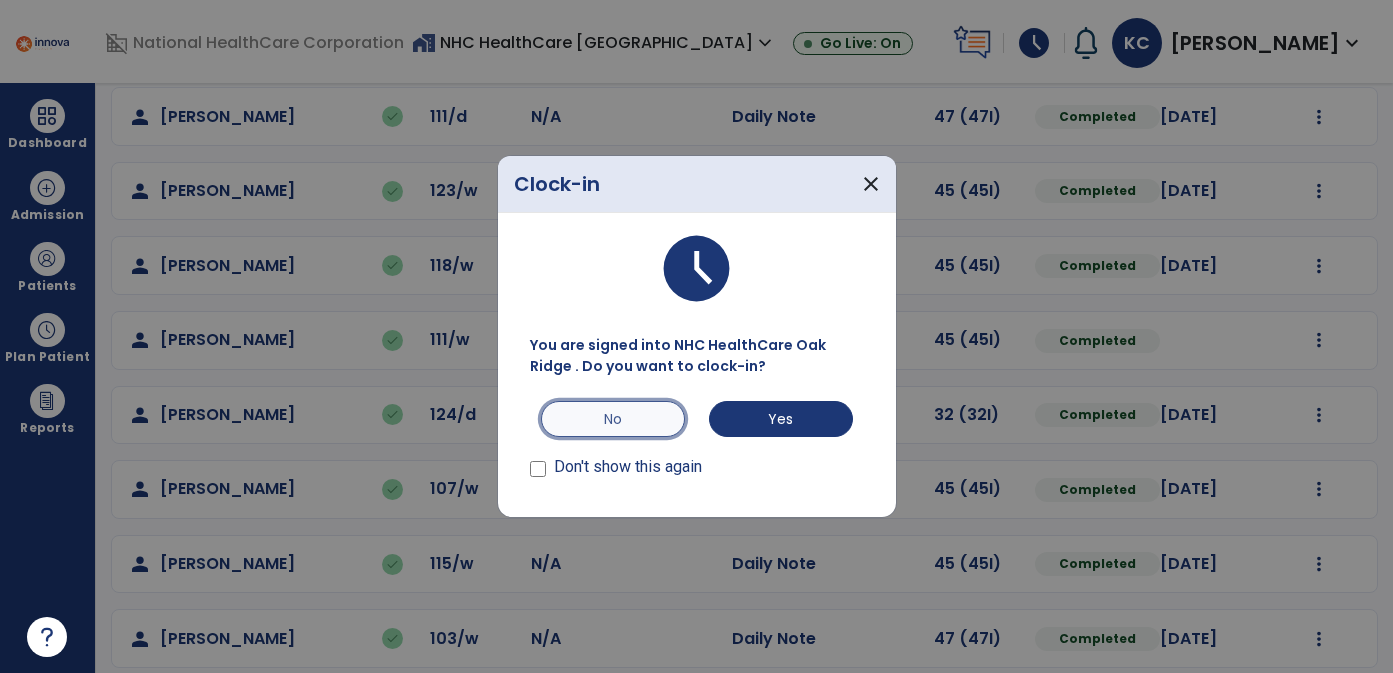 click on "No" at bounding box center [613, 419] 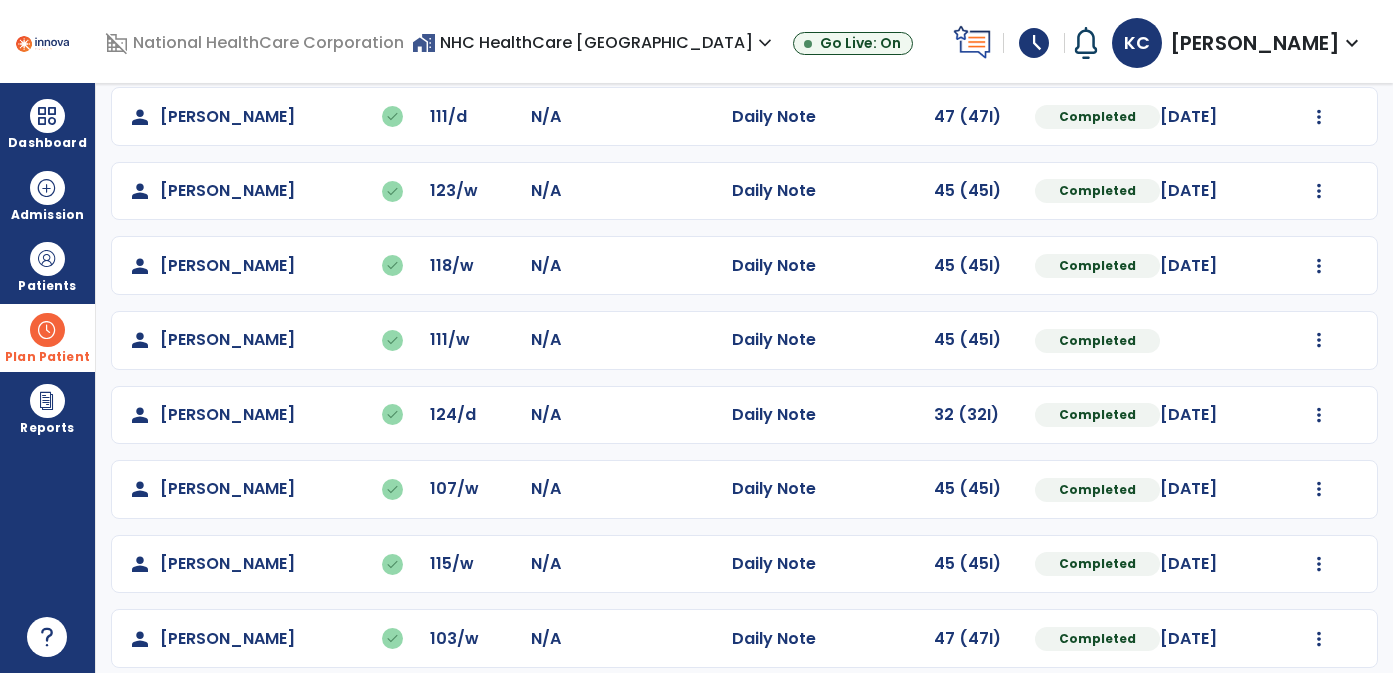 click at bounding box center (47, 330) 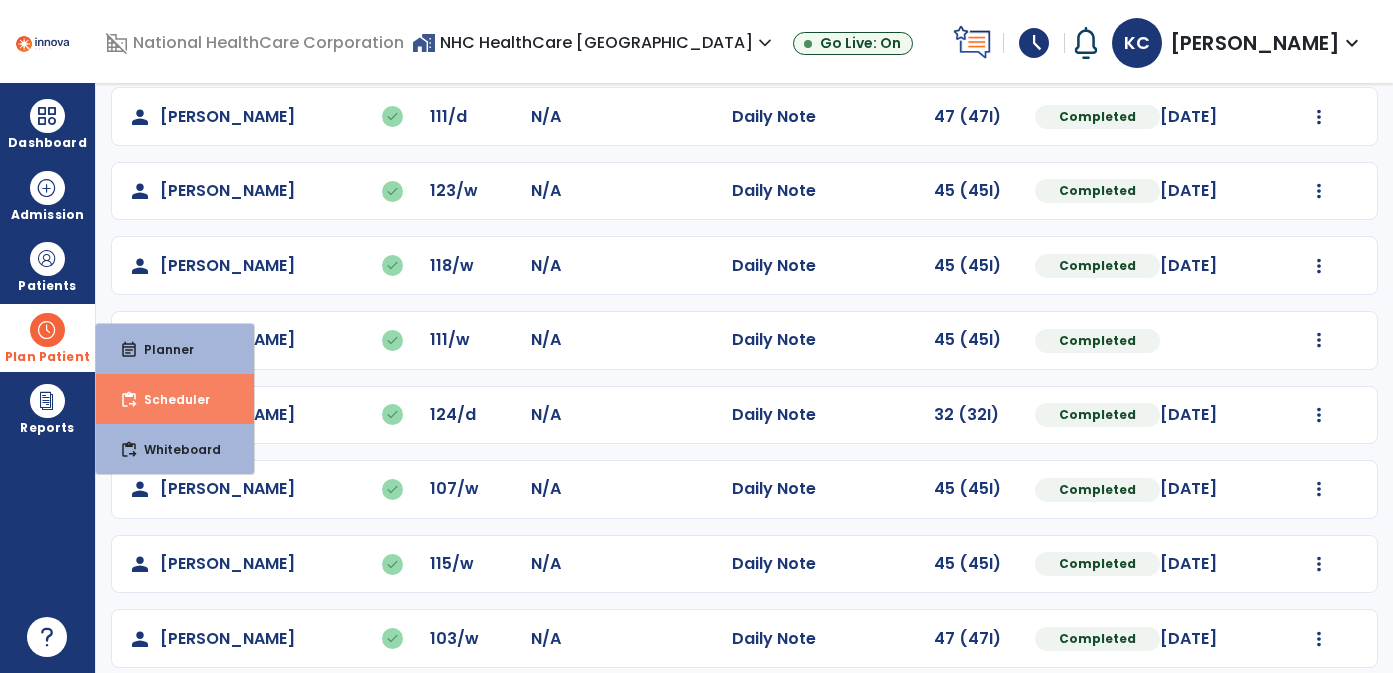 click on "Scheduler" at bounding box center [169, 399] 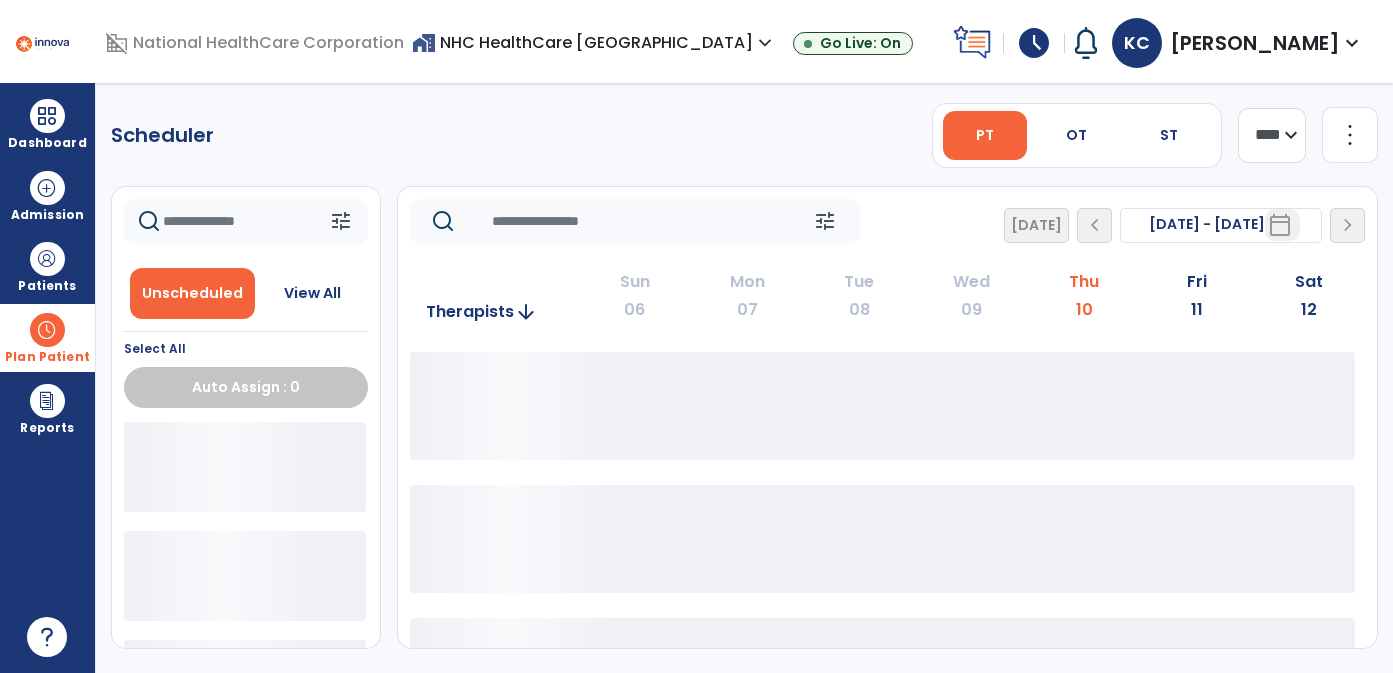scroll, scrollTop: 0, scrollLeft: 0, axis: both 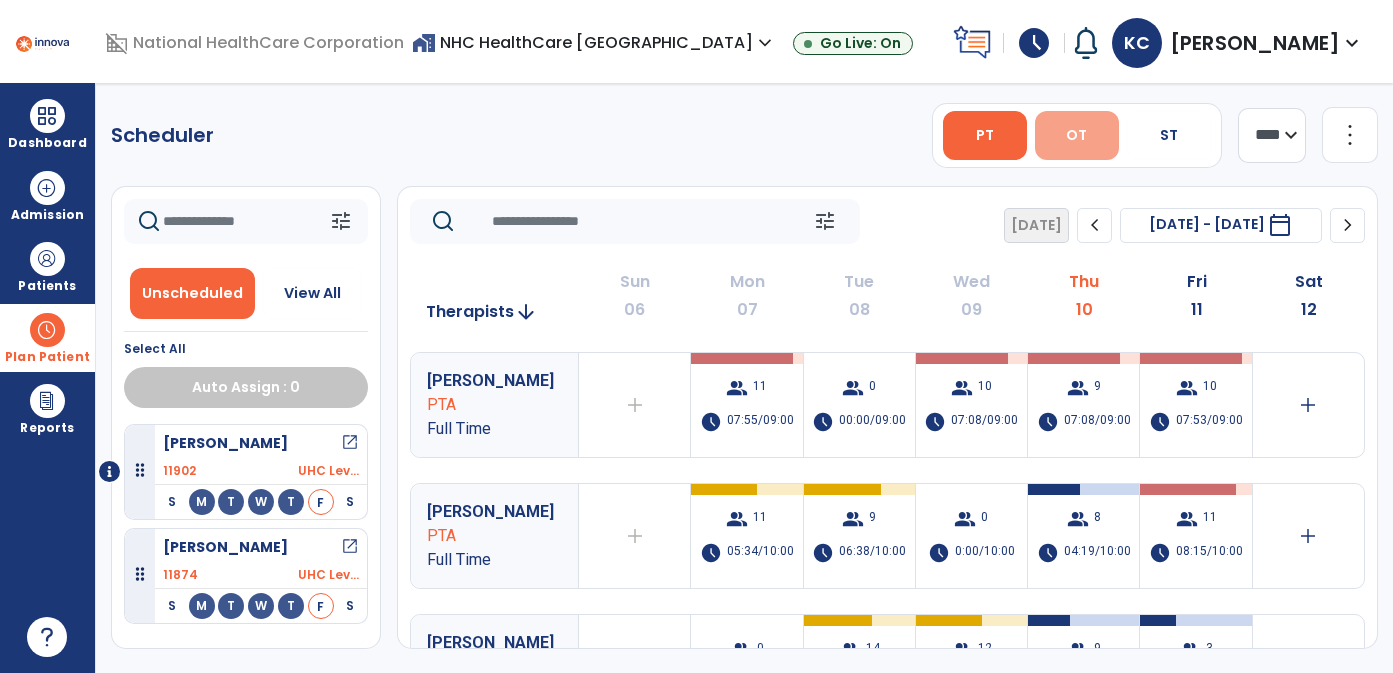 click on "OT" at bounding box center (1076, 135) 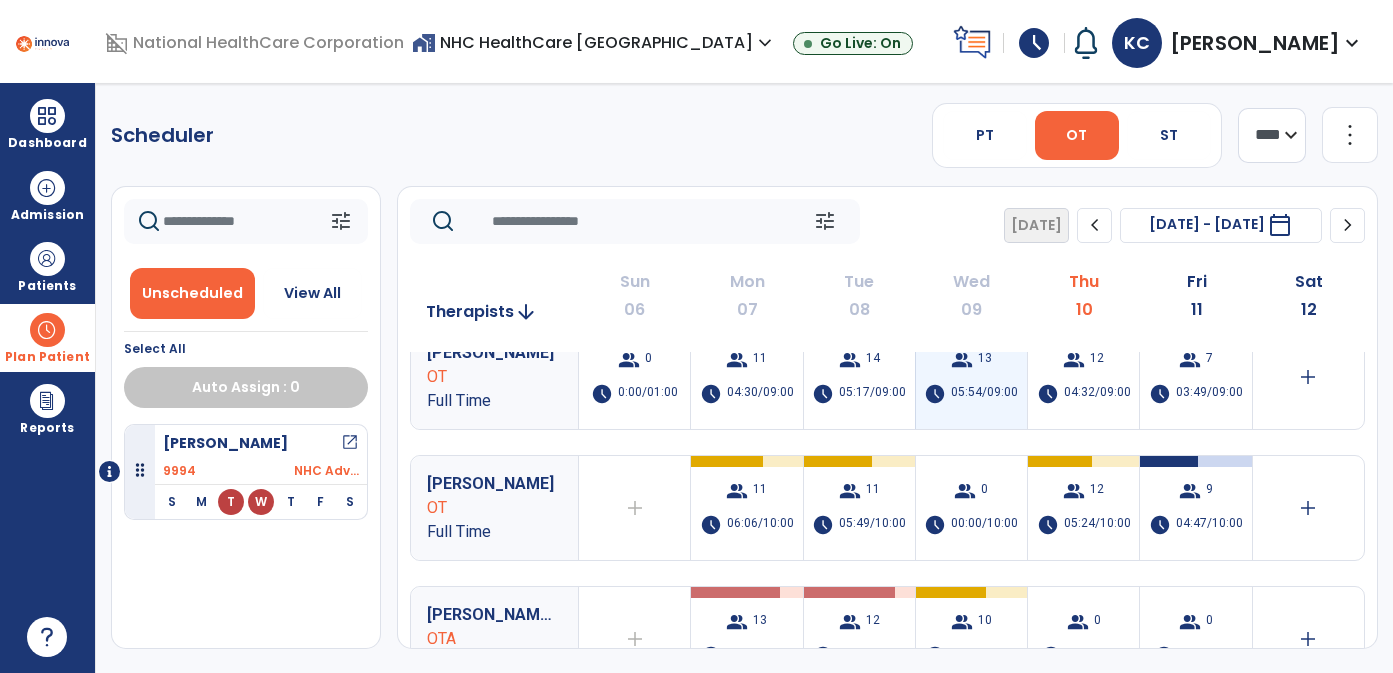 scroll, scrollTop: 0, scrollLeft: 0, axis: both 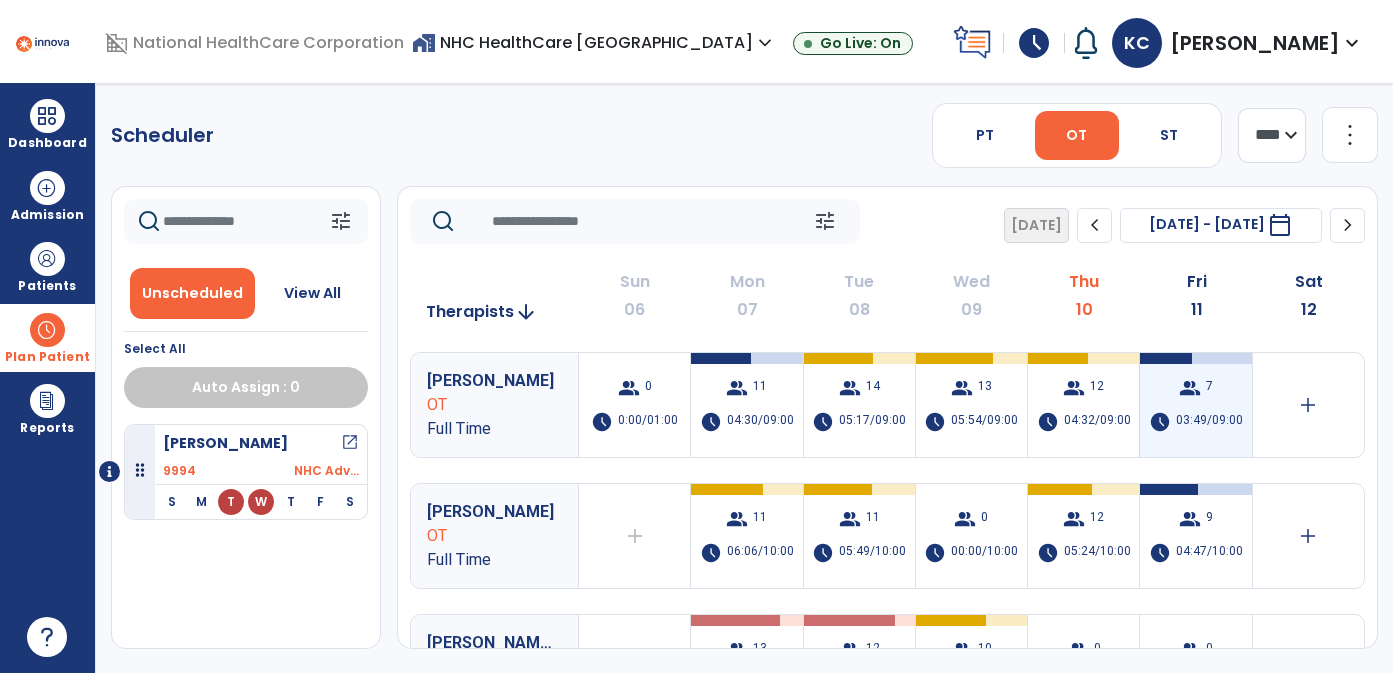 click on "group" at bounding box center [1190, 388] 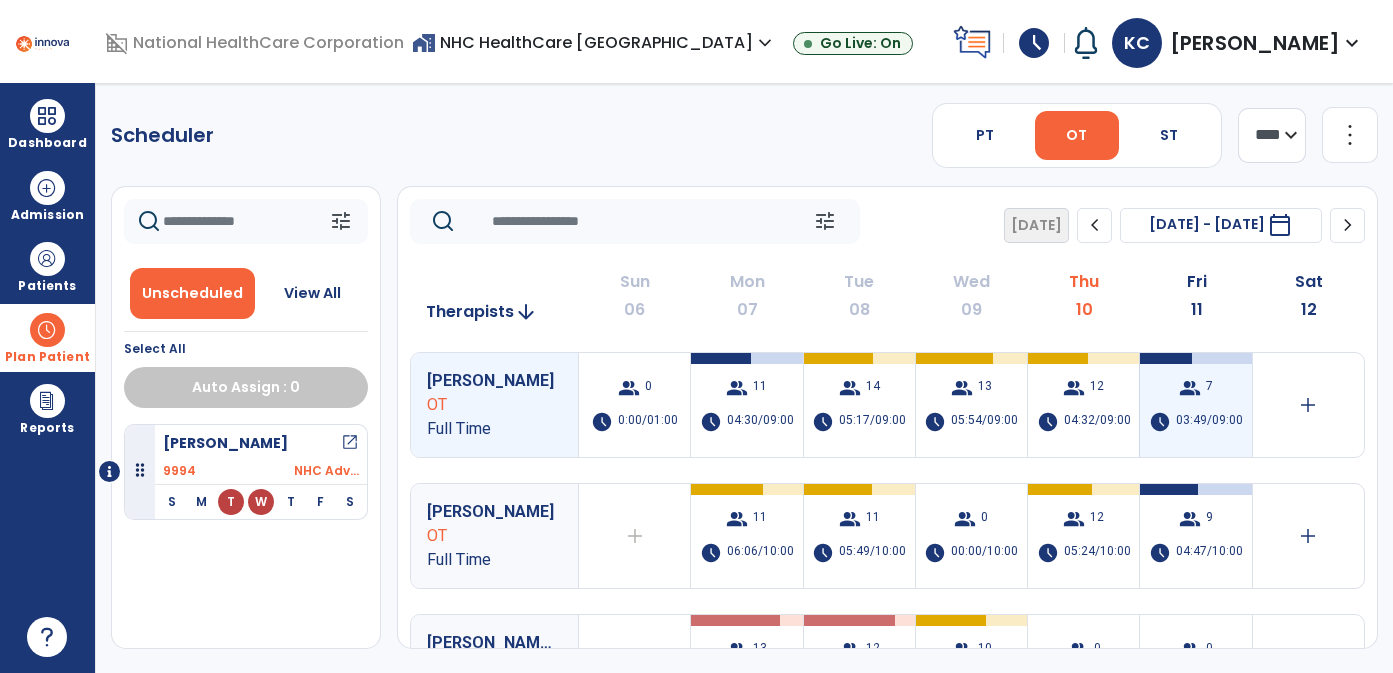 click on "domain_disabled   National HealthCare Corporation   home_work   NHC HealthCare [GEOGRAPHIC_DATA]    expand_more   NHC HealthCare [GEOGRAPHIC_DATA]   Go Live: On schedule My Time:   [DATE]    **** arrow_right  Start   Open your timecard  arrow_right Notifications  No Notifications yet   [PERSON_NAME]   [PERSON_NAME]   expand_more   home   Home   person   Profile   help   Help   logout   Log out  Dashboard  dashboard  Therapist Dashboard Admission Patients  format_list_bulleted  Patient List  space_dashboard  Patient Board  insert_chart  PDPM Board Plan Patient  event_note  Planner  content_paste_go  Scheduler  content_paste_go  Whiteboard Reports  export_notes  Billing Exports  note_alt  EOM Report  event_note  Minutes By Payor  inbox_customize  Service Log  playlist_add_check  Triple Check Report  Scheduler   PT   OT   ST  **** *** more_vert  Manage Labor   View All Therapists   Print   tune   Unscheduled   View All  Select All  Auto Assign : 0   [PERSON_NAME]   open_in_new  9994 NHC Adv...  S M T W T F S  tune" at bounding box center [696, 336] 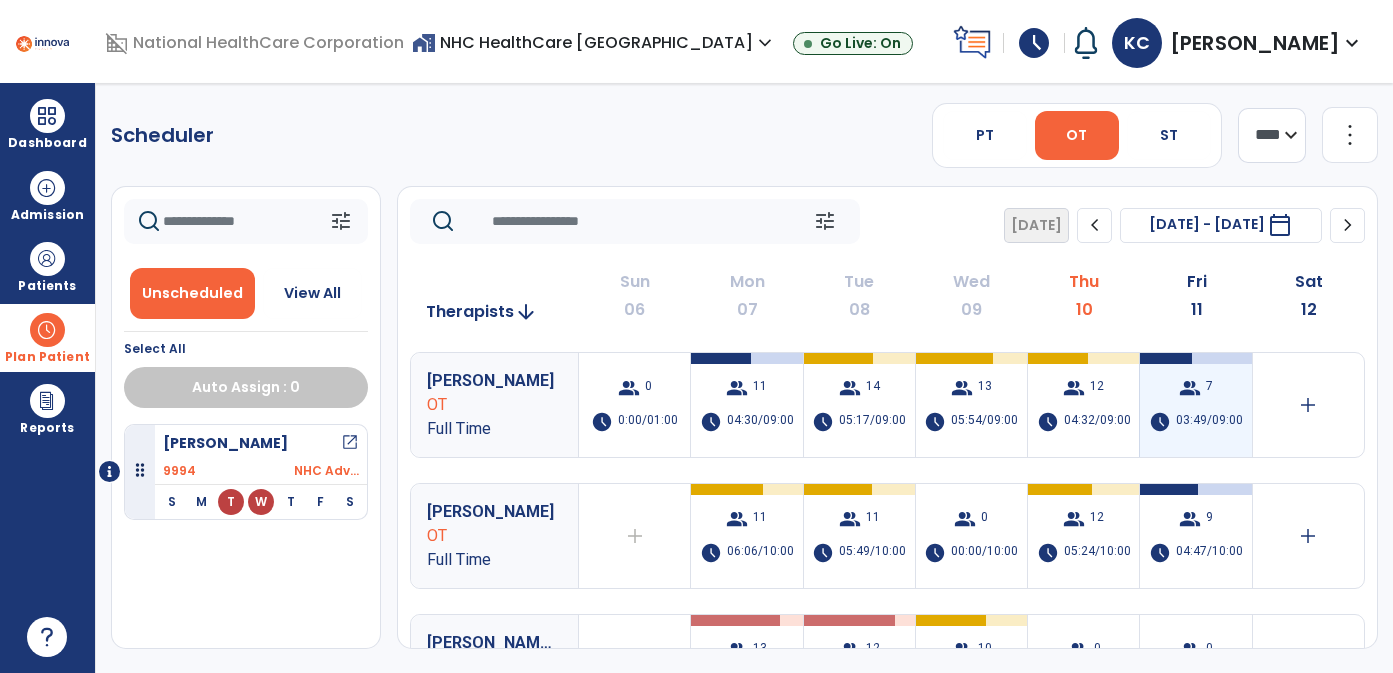 click on "group" at bounding box center (1190, 388) 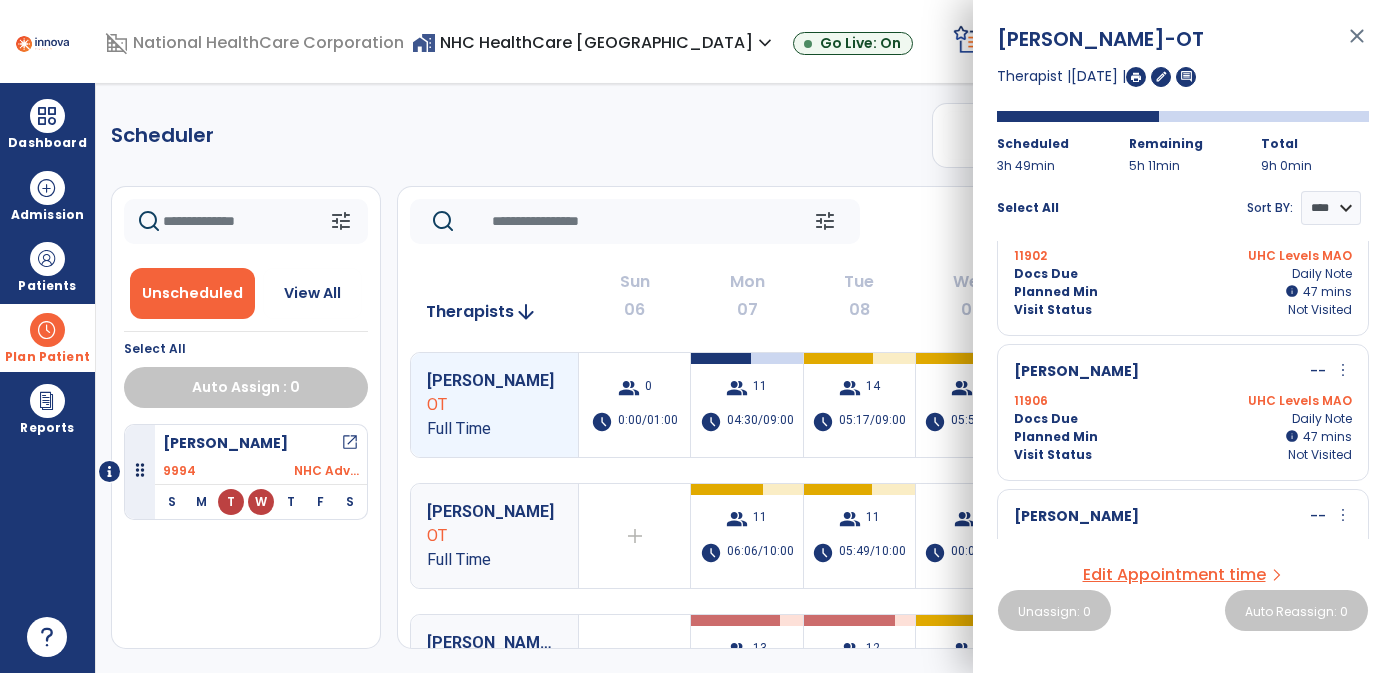 scroll, scrollTop: 54, scrollLeft: 0, axis: vertical 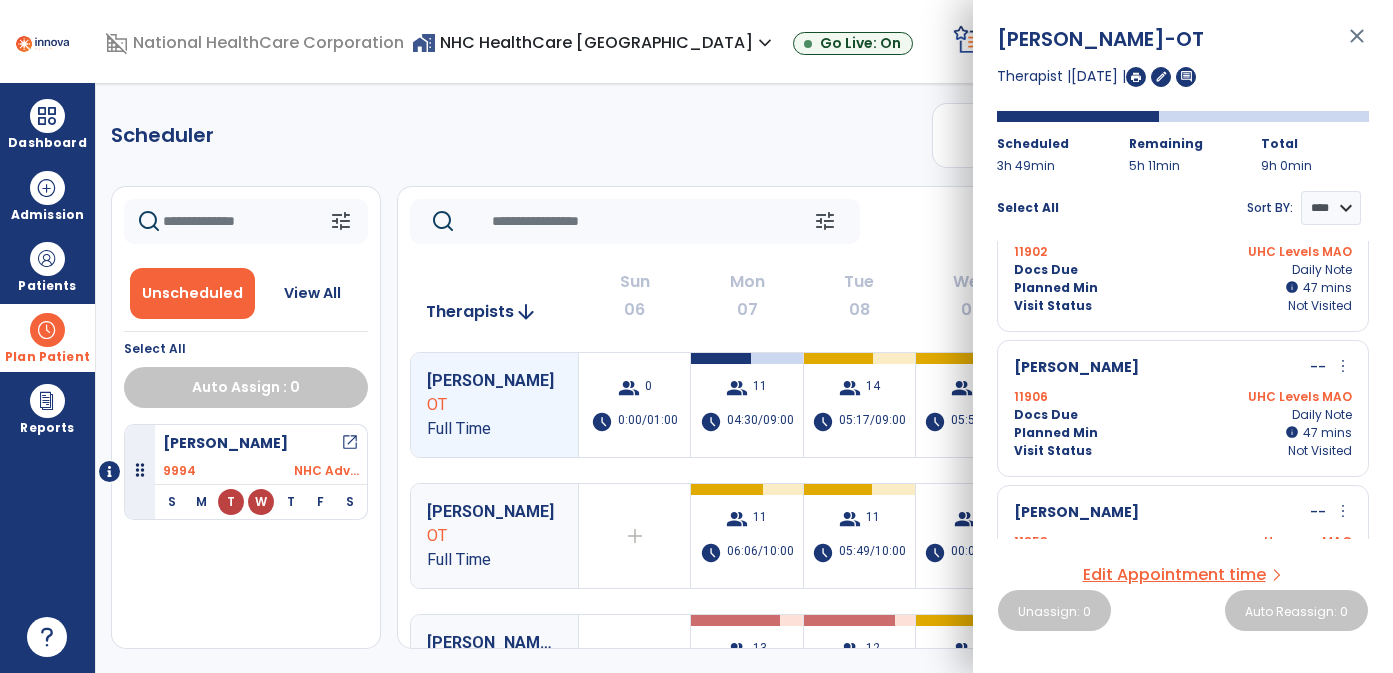 click on "close" at bounding box center (1357, 45) 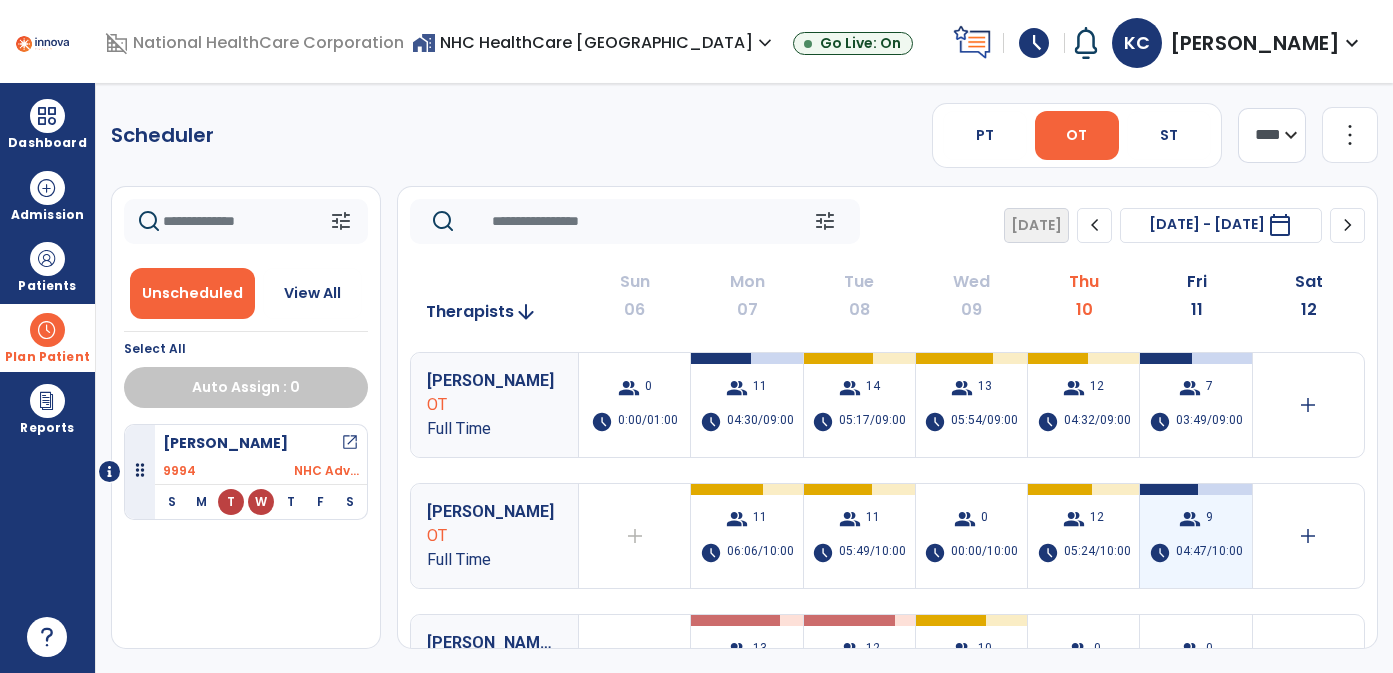click on "group" at bounding box center [1190, 519] 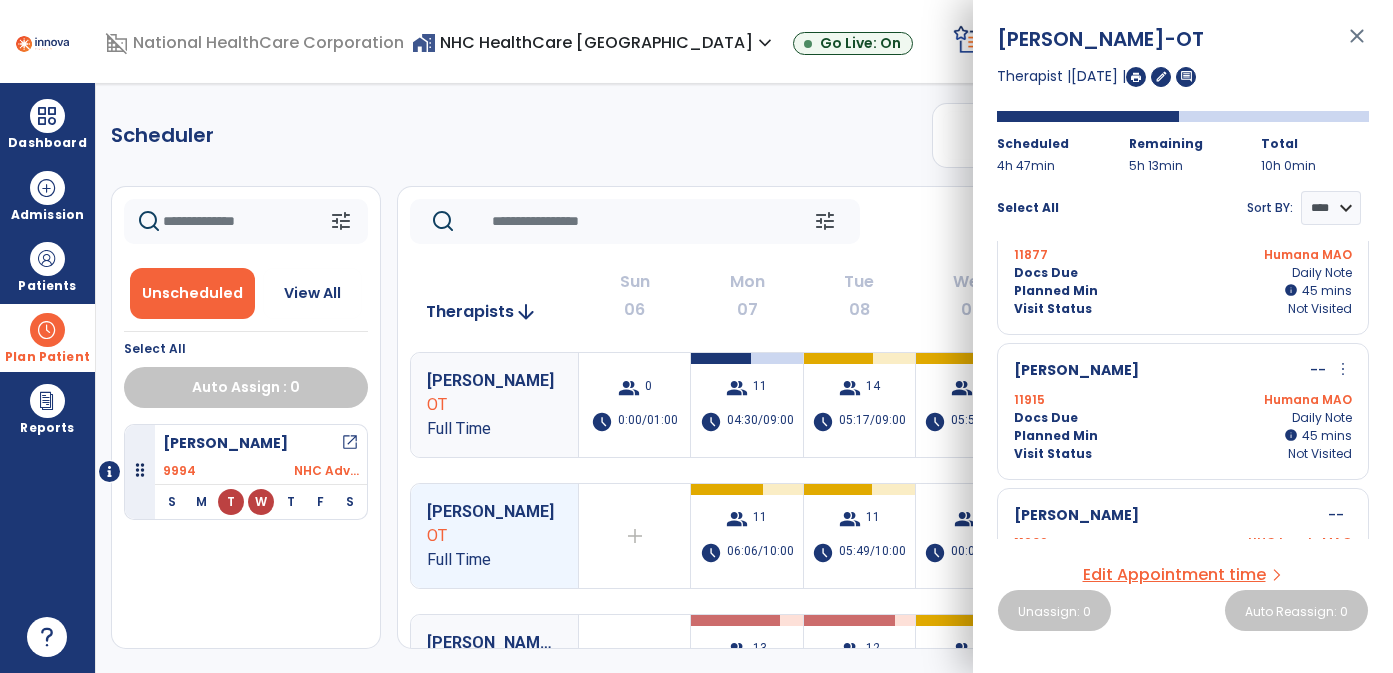 scroll, scrollTop: 610, scrollLeft: 0, axis: vertical 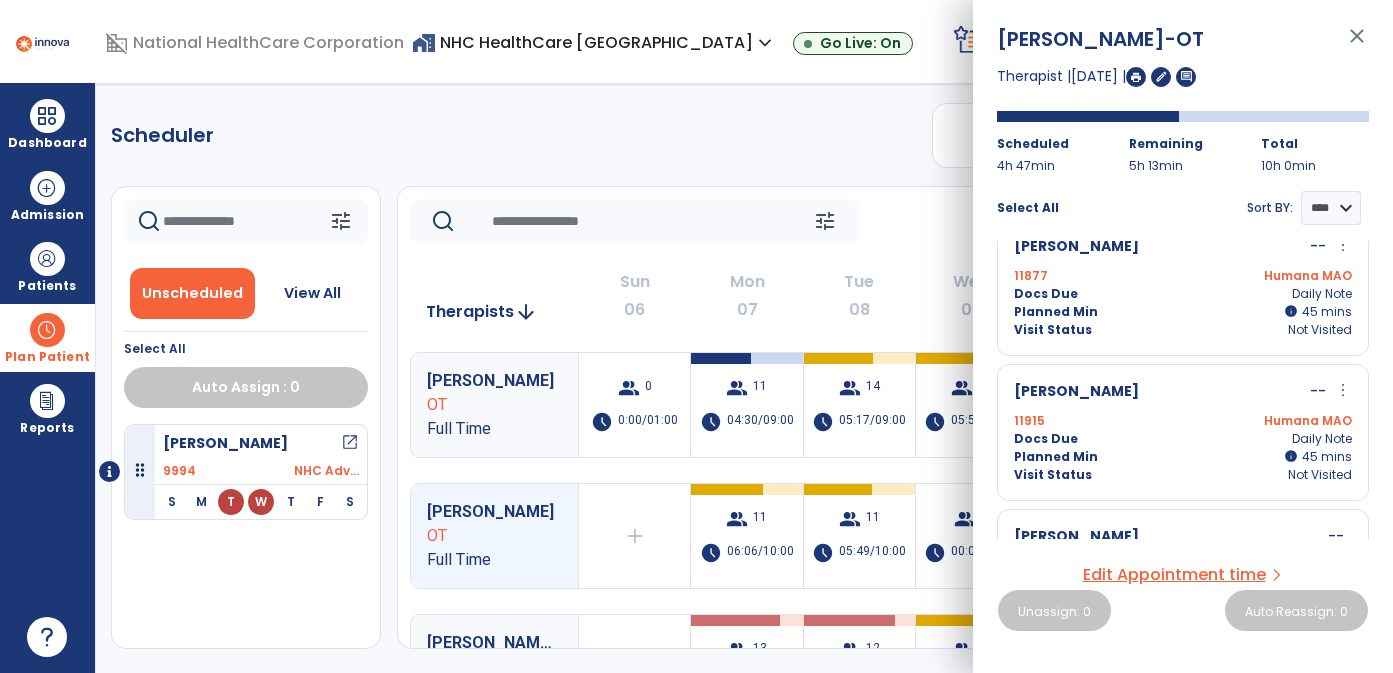 click on "close" at bounding box center (1357, 45) 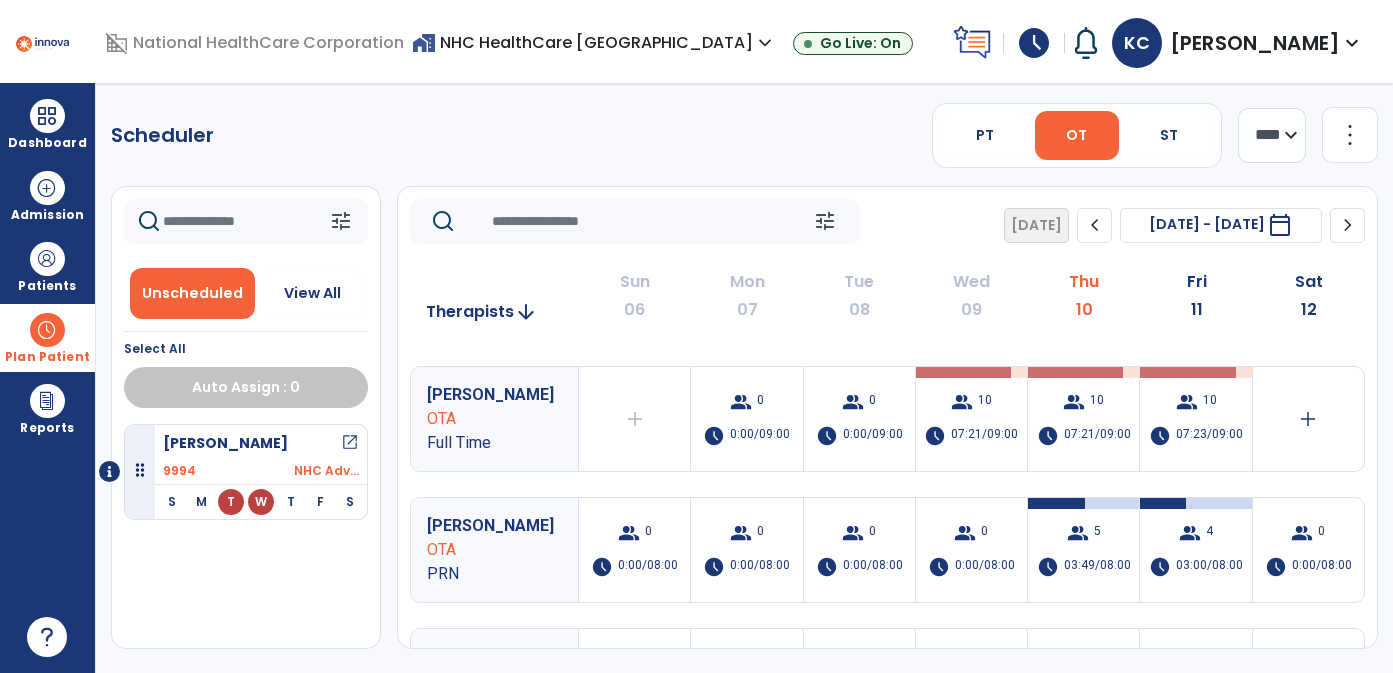 scroll, scrollTop: 401, scrollLeft: 0, axis: vertical 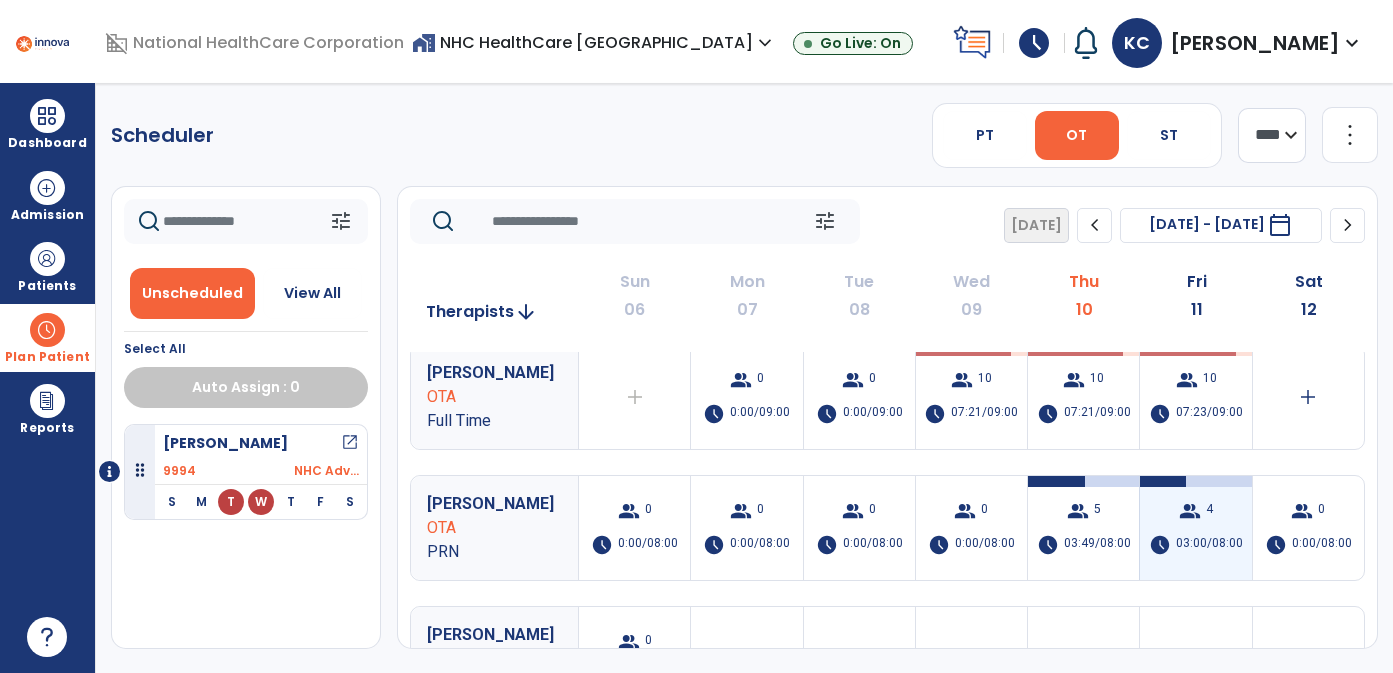 click on "group  4  schedule  03:00/08:00" at bounding box center (1195, 528) 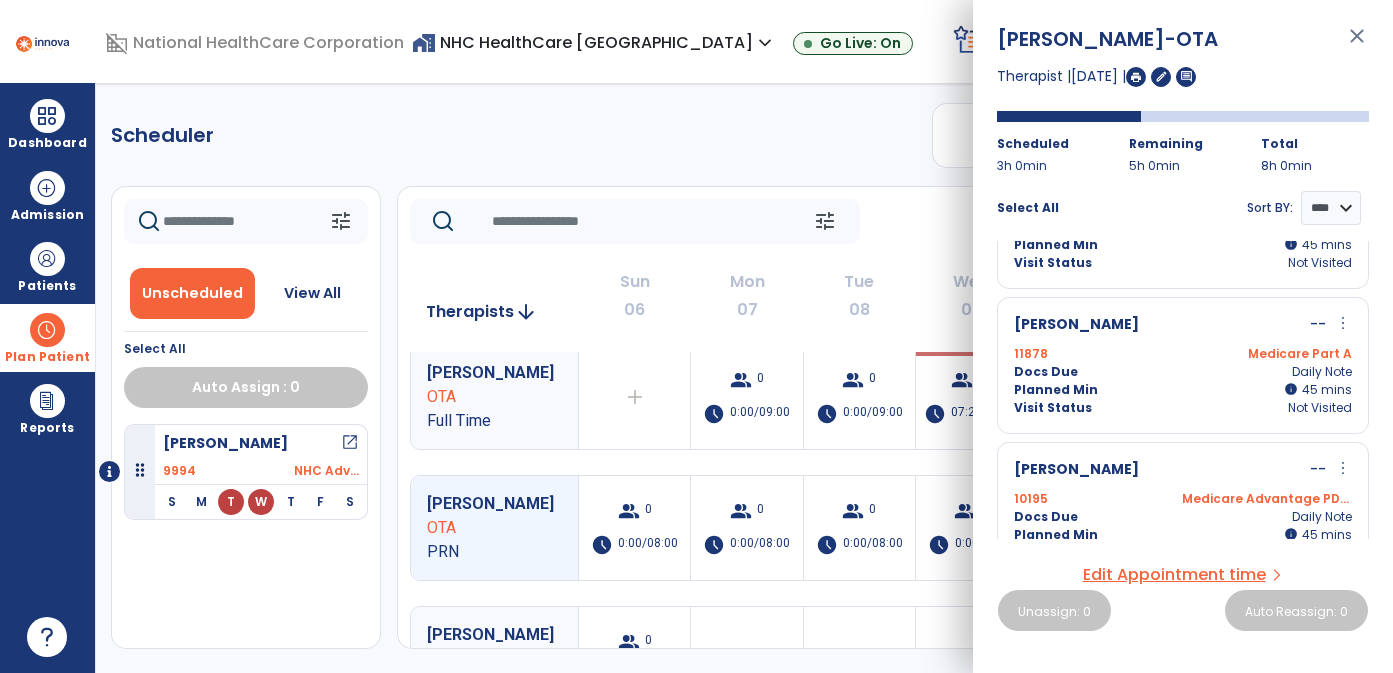 scroll, scrollTop: 282, scrollLeft: 0, axis: vertical 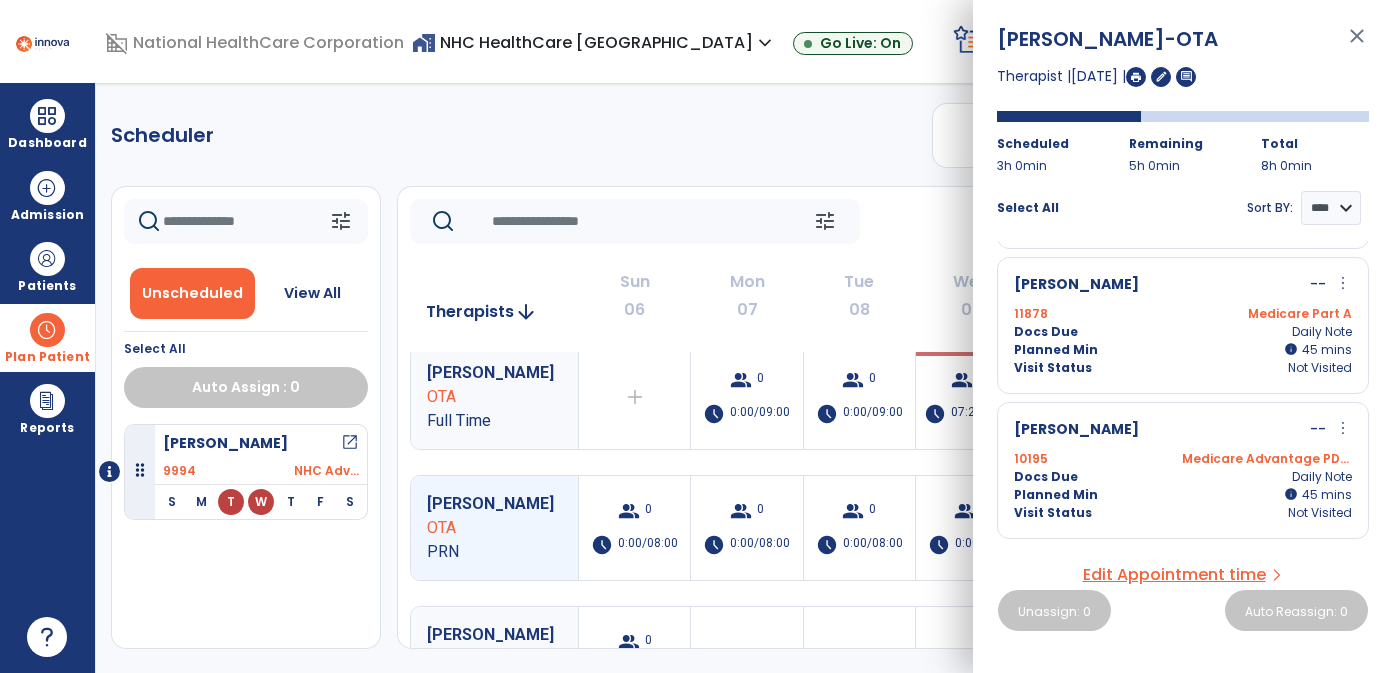 click on "close" at bounding box center (1357, 45) 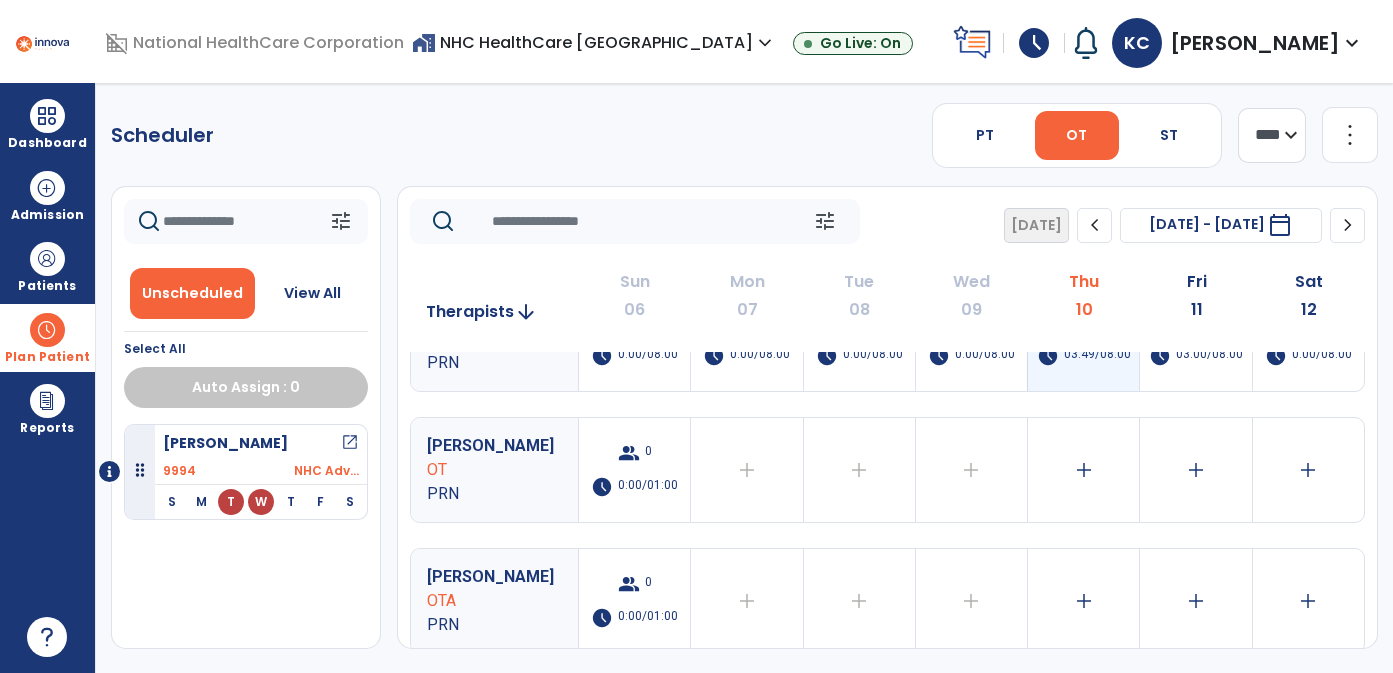 scroll, scrollTop: 0, scrollLeft: 0, axis: both 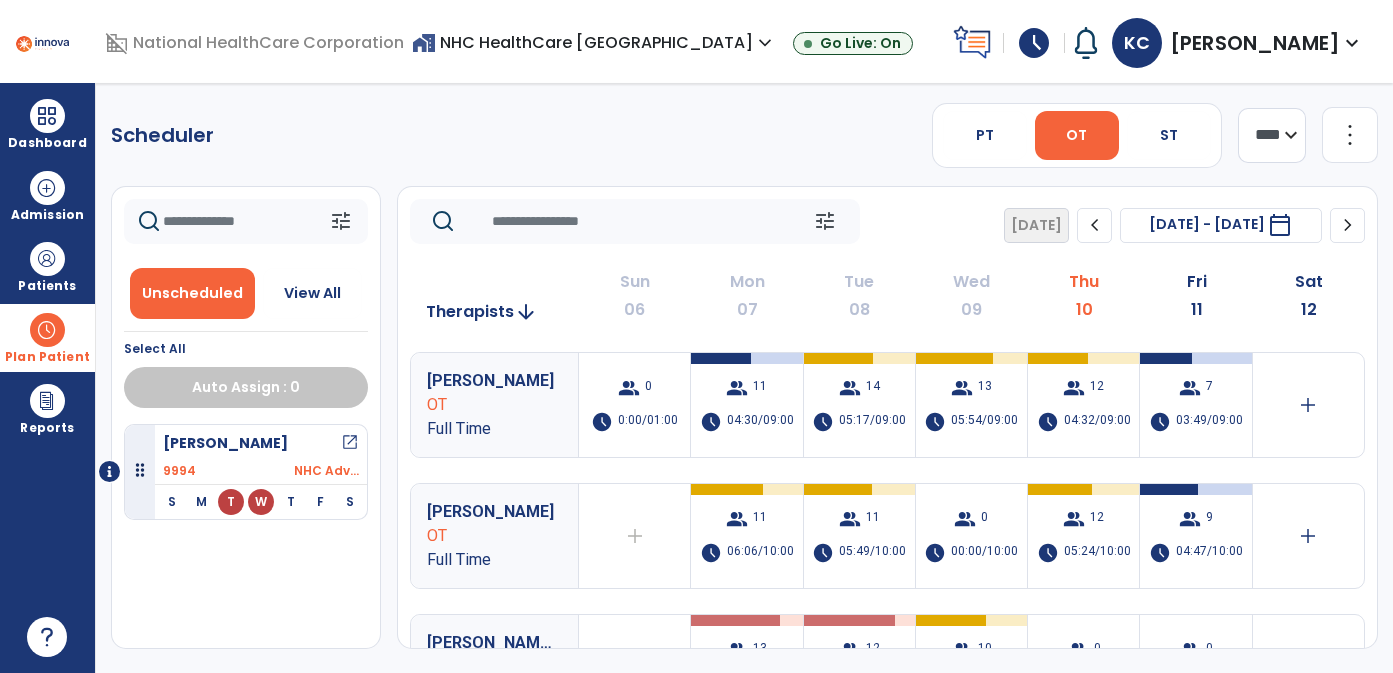 click on "[PERSON_NAME] OT Full Time  group  0  schedule  0:00/01:00  group  11  schedule  04:30/09:00   group  14  schedule  05:17/09:00   group  13  schedule  05:54/09:00   group  12  schedule  04:32/09:00   group  7  schedule  03:49/09:00   add  [PERSON_NAME] OT Full Time  add  Therapist not available for the day  group  11  schedule  06:06/10:00   group  11  schedule  05:49/10:00   group  0  schedule  00:00/10:00   group  12  schedule  05:24/10:00   group  9  schedule  04:47/10:00   add  [PERSON_NAME] Part Time  add  Therapist not available for the day  group  13  schedule  09:08/12:00   group  12  schedule  09:23/12:00   group  10  schedule  07:06/12:00   group  0  schedule  0:00/12:00  group  0  schedule  0:00/12:00  add  [PERSON_NAME] Full Time  add  Therapist not available for the day  group  0  schedule  0:00/09:00  group  0  schedule  0:00/09:00  group  10  schedule  07:21/09:00   group  10  schedule  07:21/09:00   group  10  schedule  07:23/09:00   add  [PERSON_NAME] PRN  group  0  schedule" 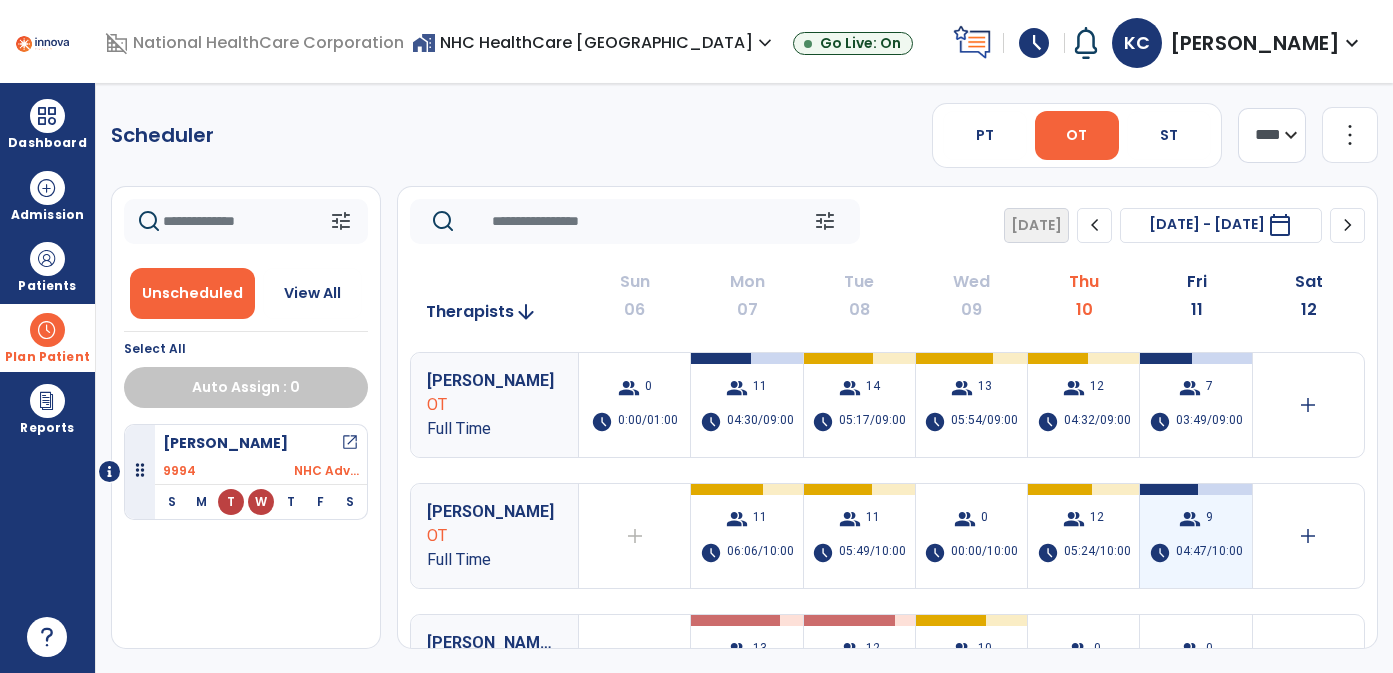 click on "group  9  schedule  04:47/10:00" at bounding box center (1195, 536) 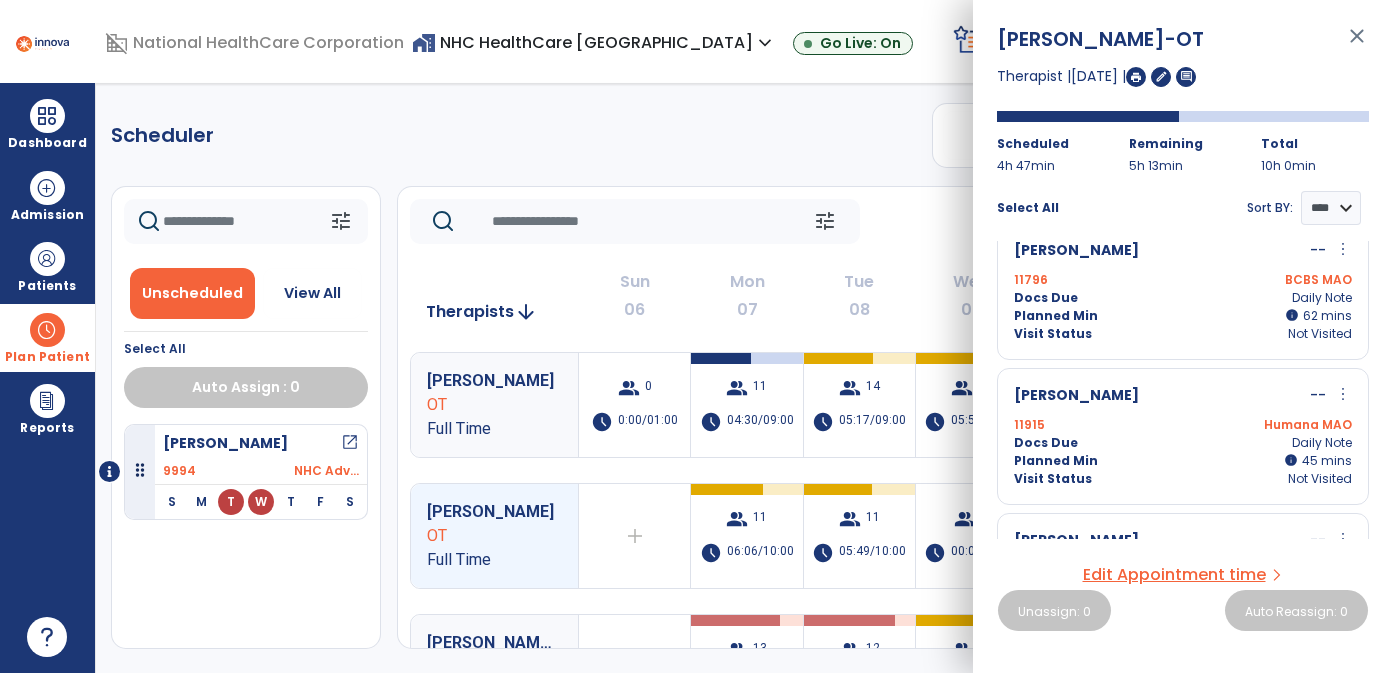 scroll, scrollTop: 0, scrollLeft: 0, axis: both 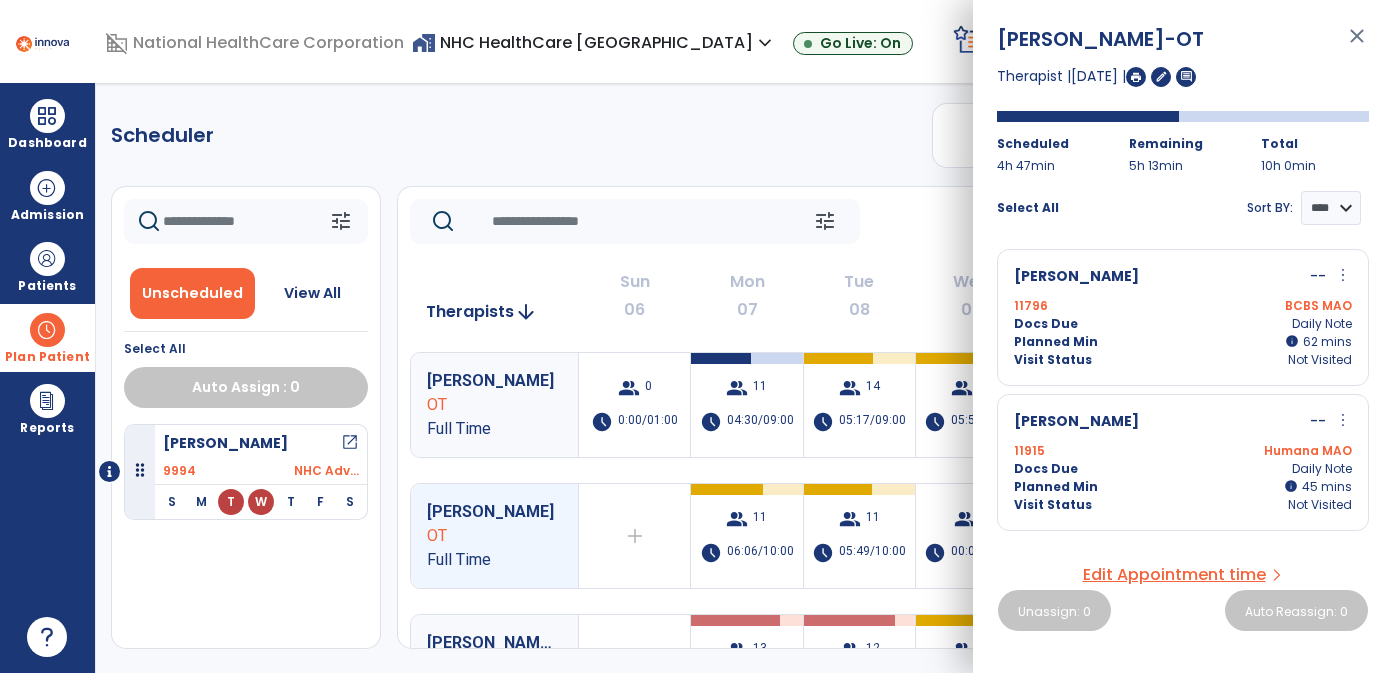 click on "close" at bounding box center (1357, 45) 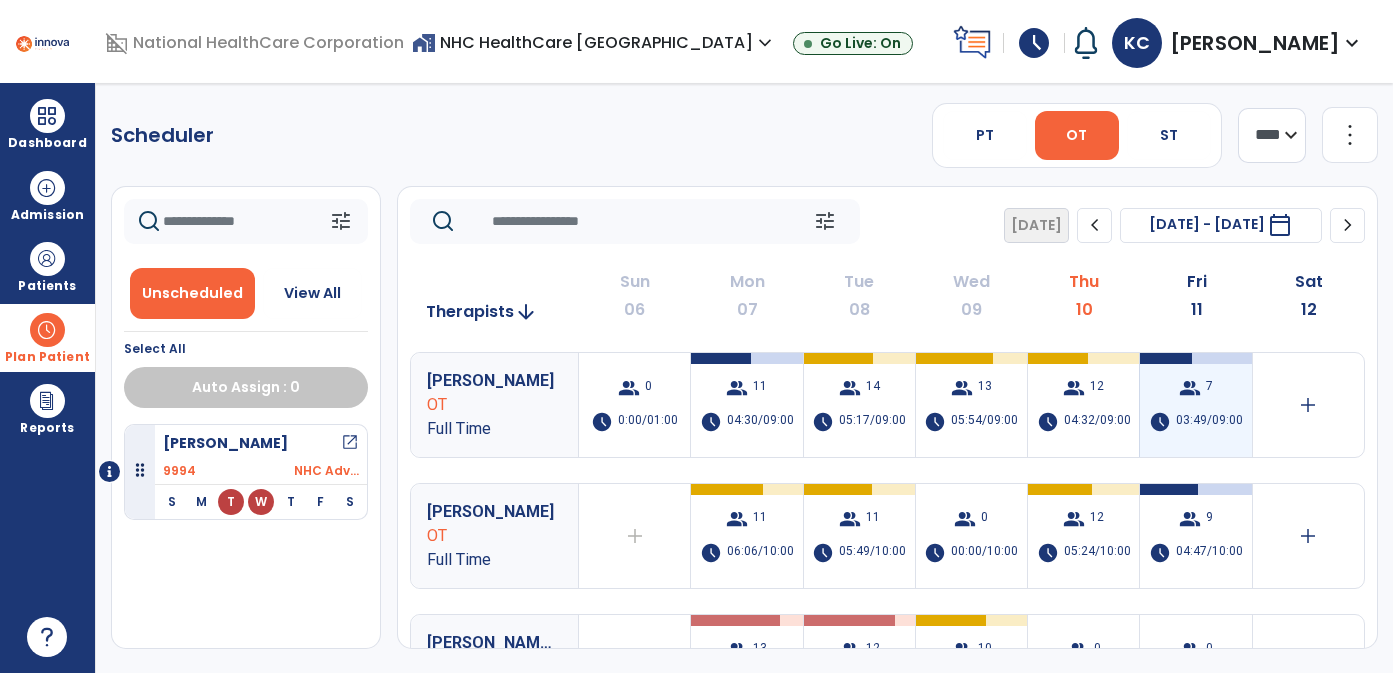 click on "group  7" at bounding box center [1196, 388] 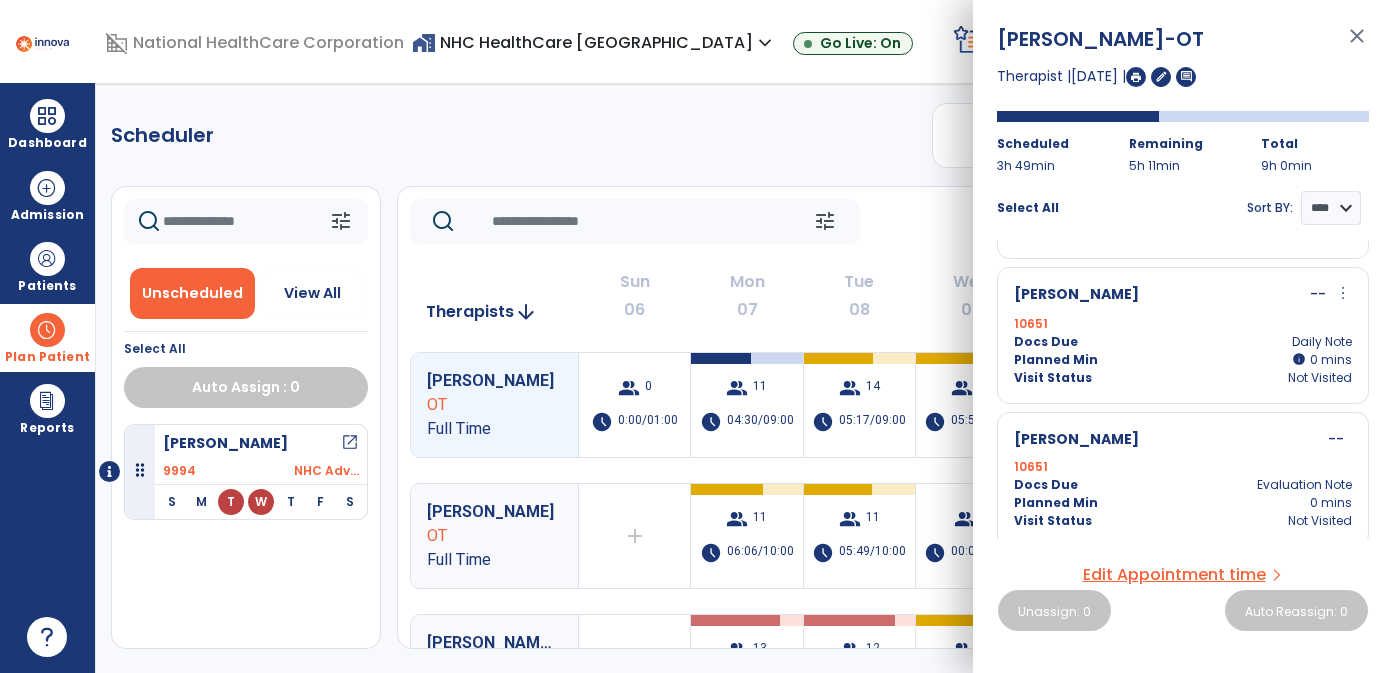 scroll, scrollTop: 715, scrollLeft: 0, axis: vertical 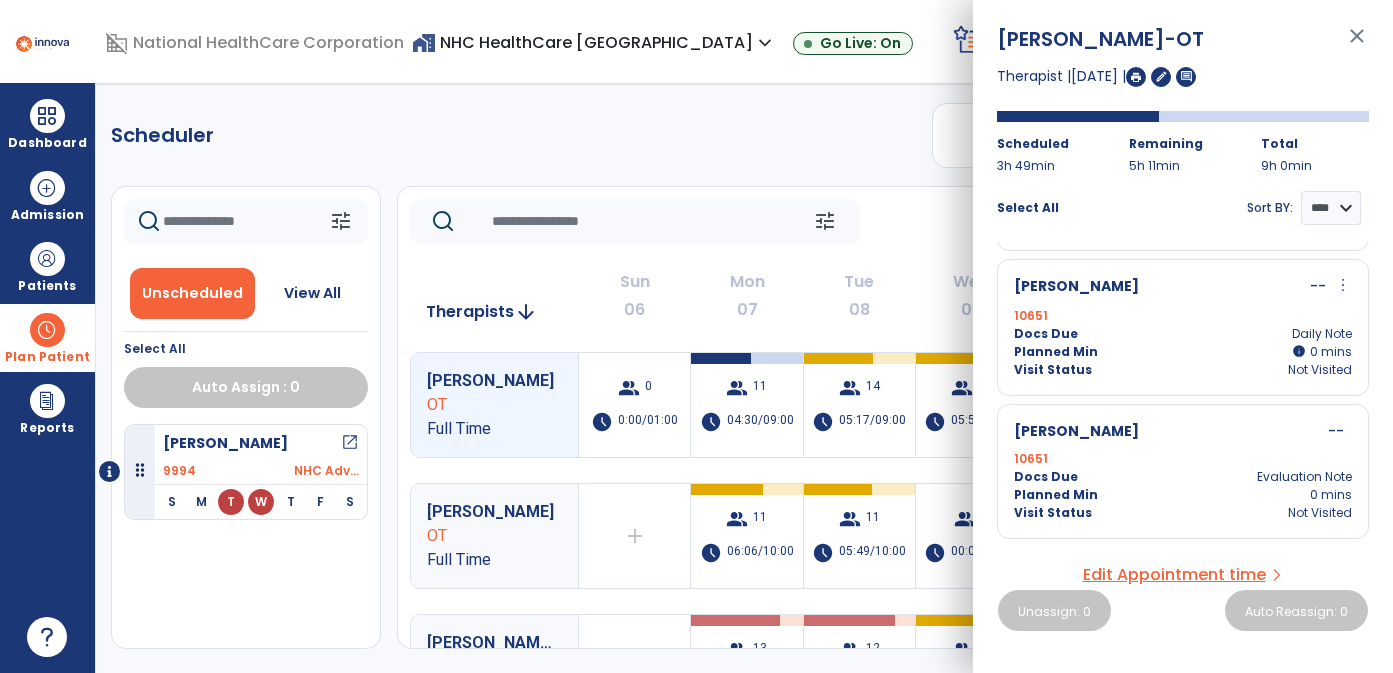 click on "close" at bounding box center [1357, 45] 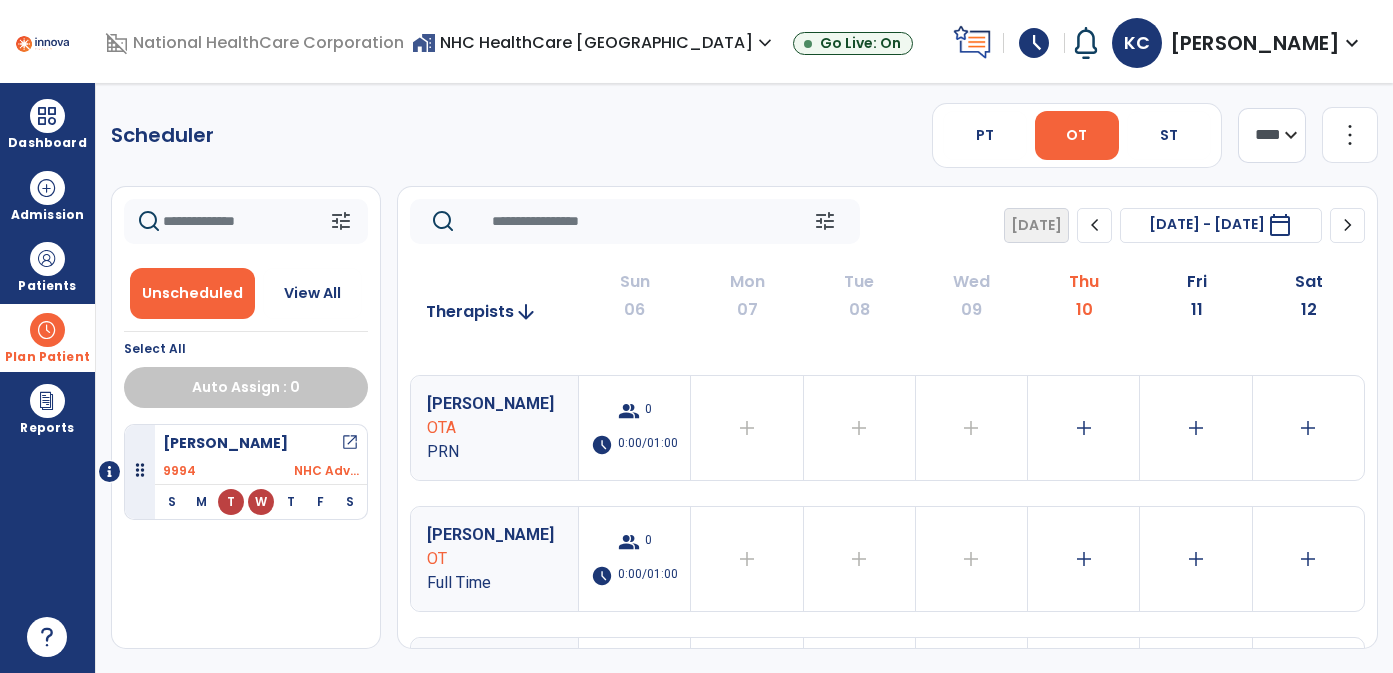 scroll, scrollTop: 1618, scrollLeft: 0, axis: vertical 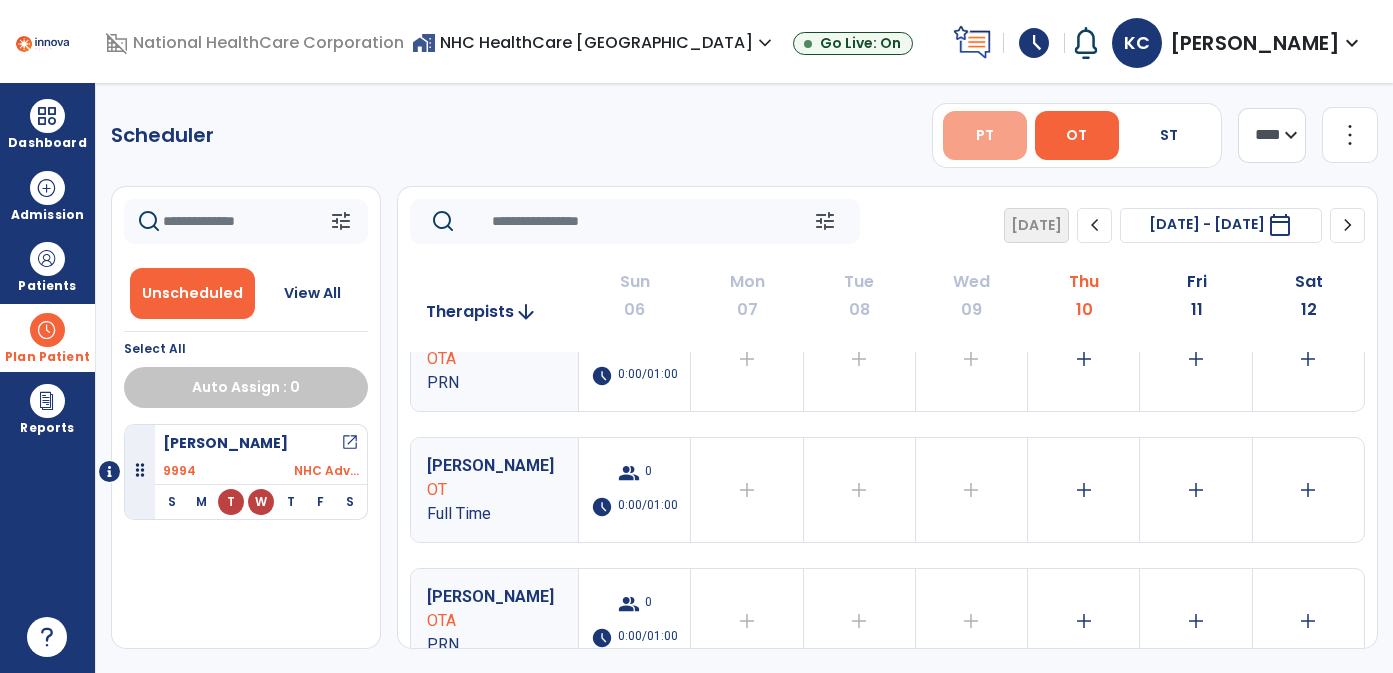 click on "PT" at bounding box center [985, 135] 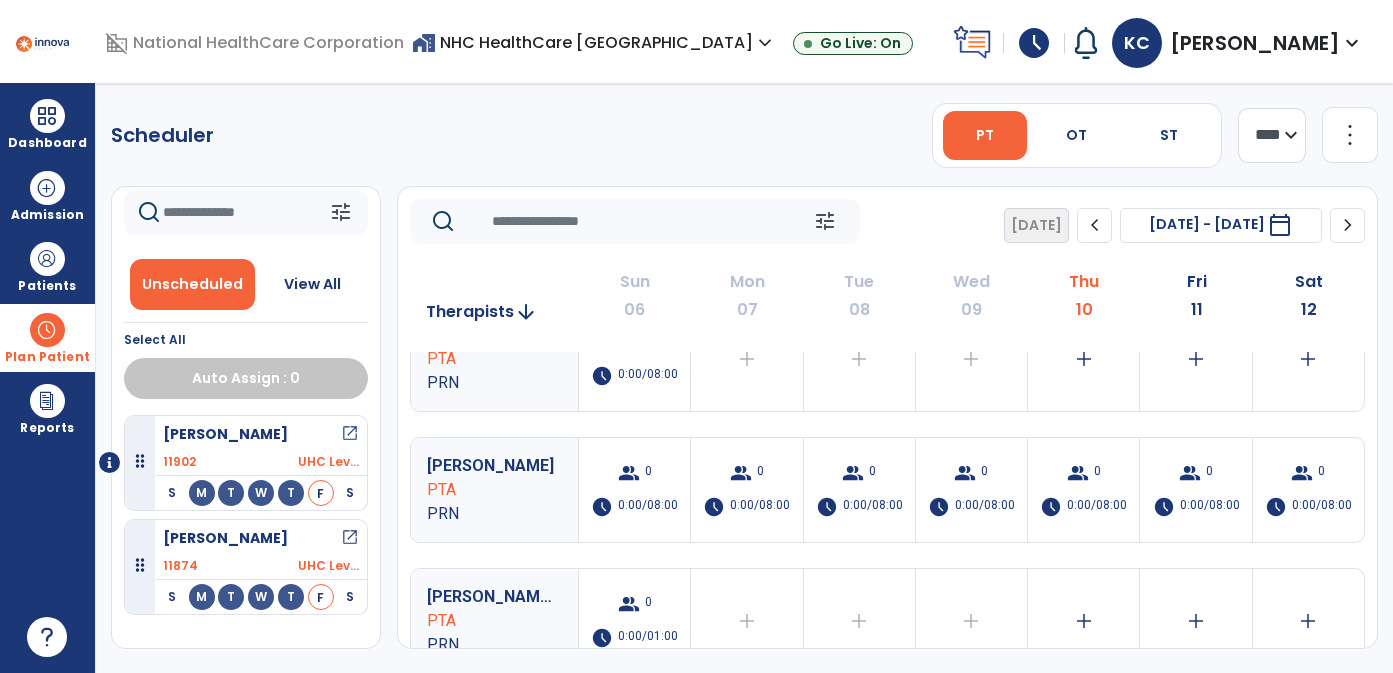 scroll, scrollTop: 0, scrollLeft: 0, axis: both 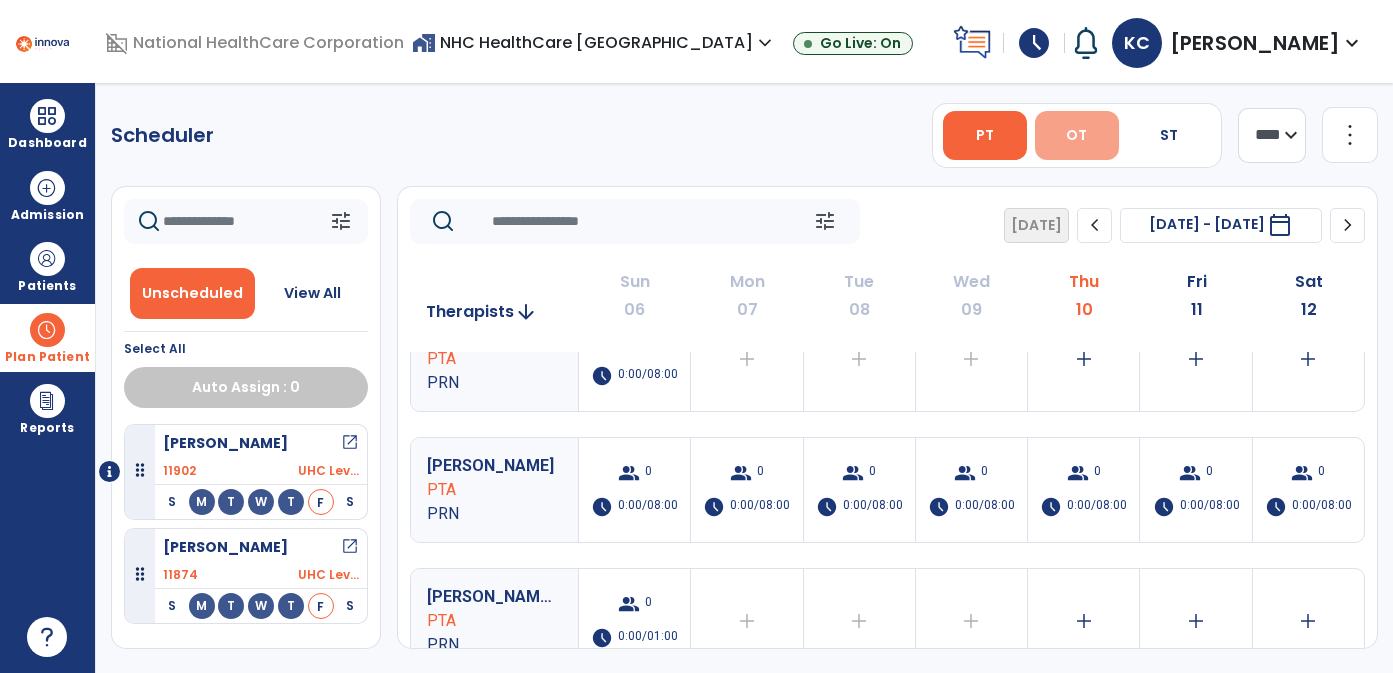click on "OT" at bounding box center (1076, 135) 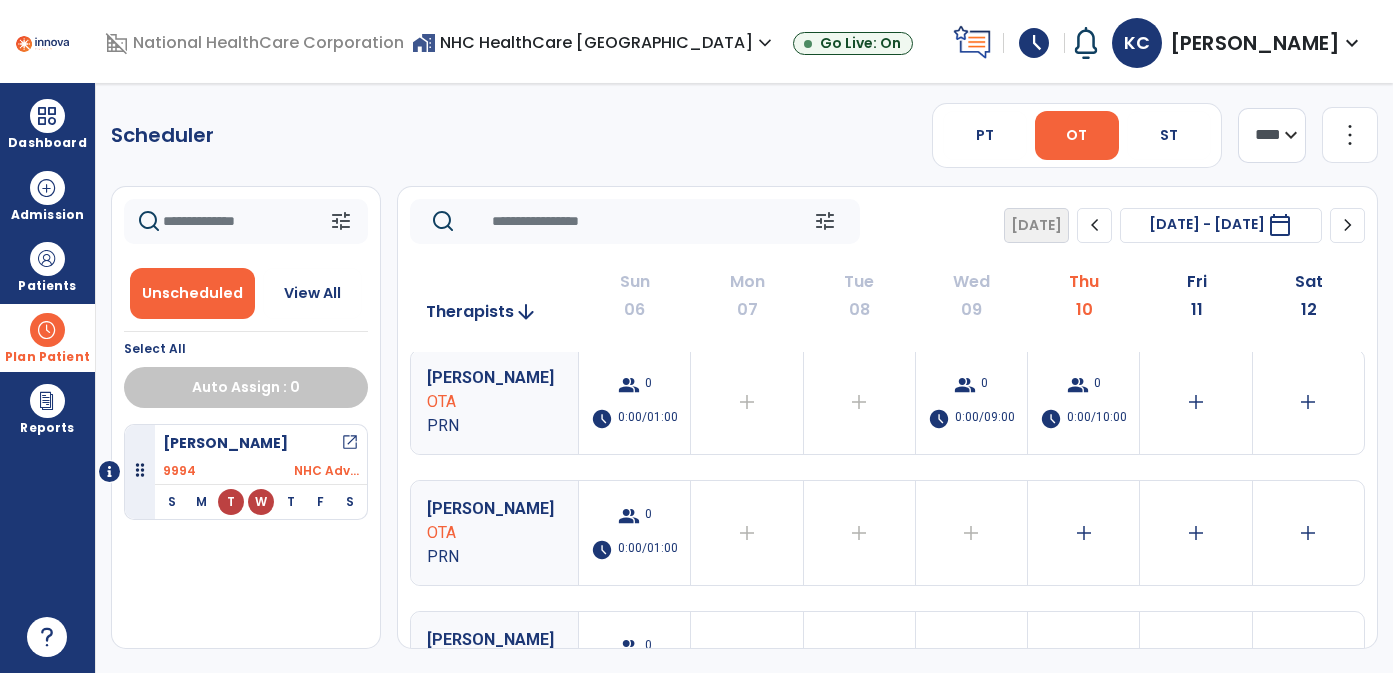 scroll, scrollTop: 1288, scrollLeft: 0, axis: vertical 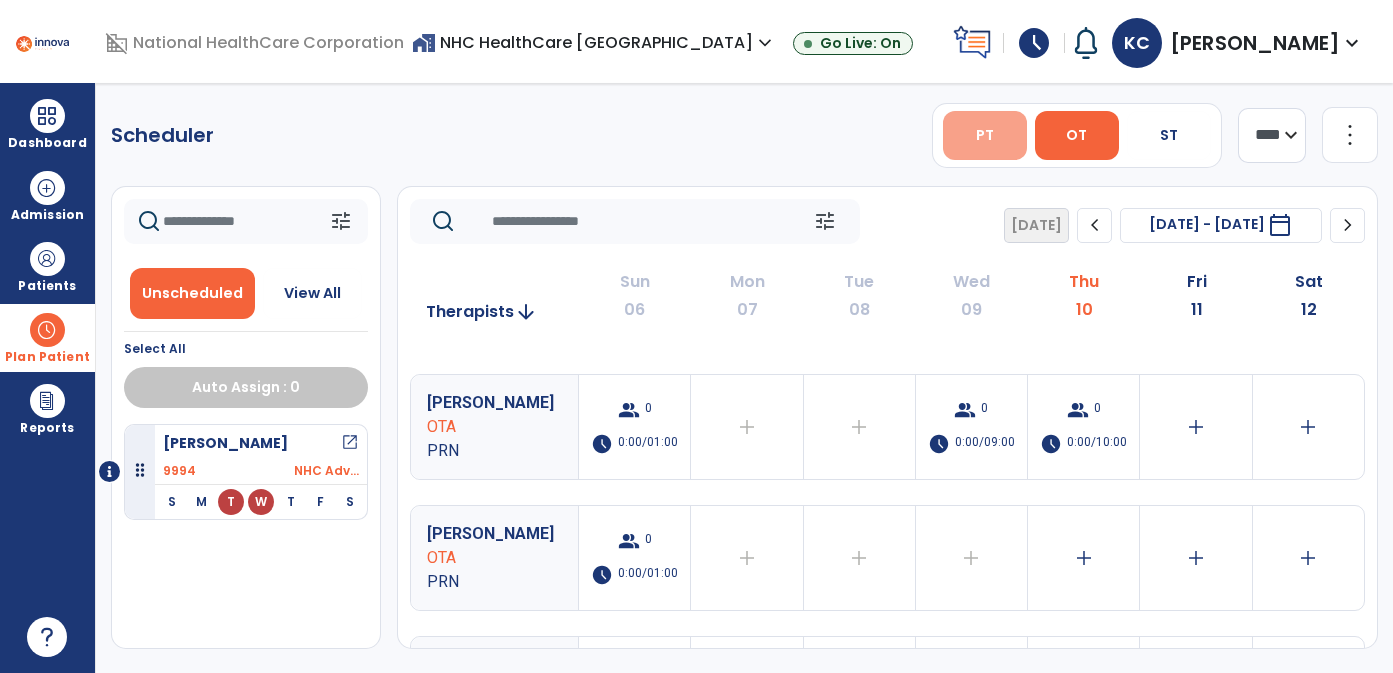 click on "PT" at bounding box center (985, 135) 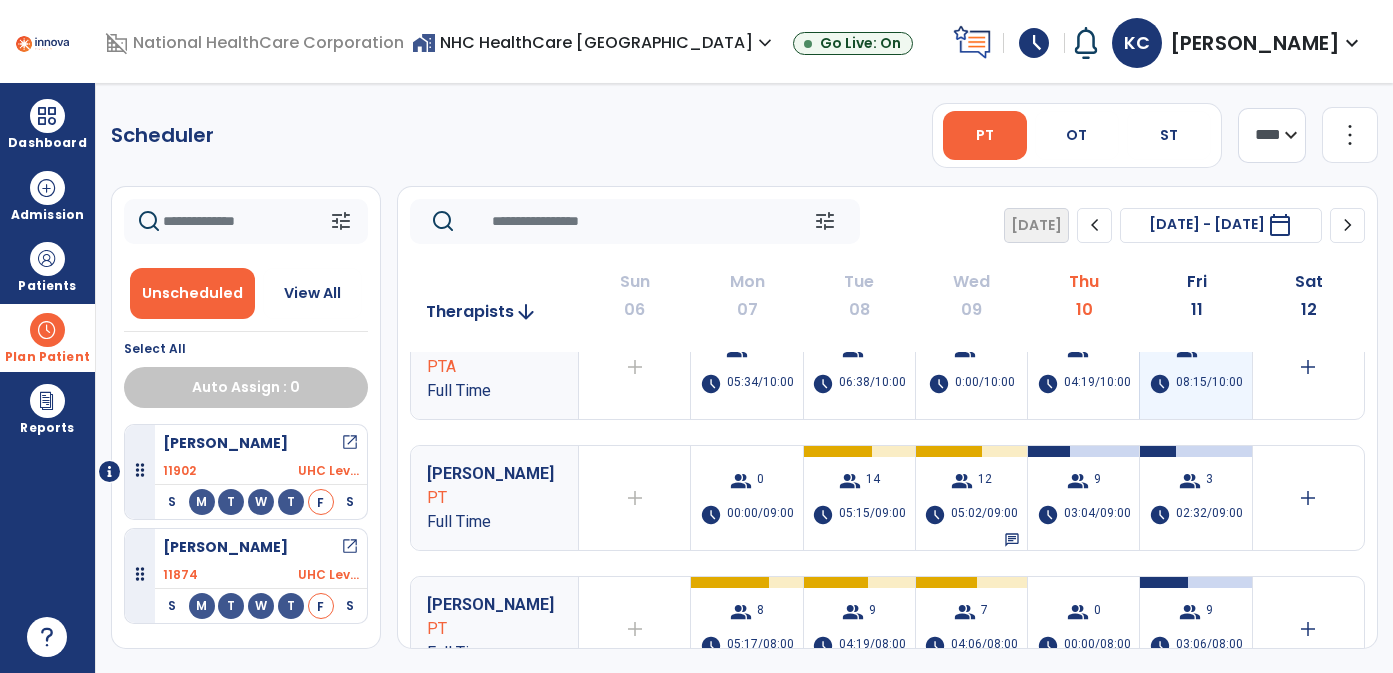 scroll, scrollTop: 180, scrollLeft: 0, axis: vertical 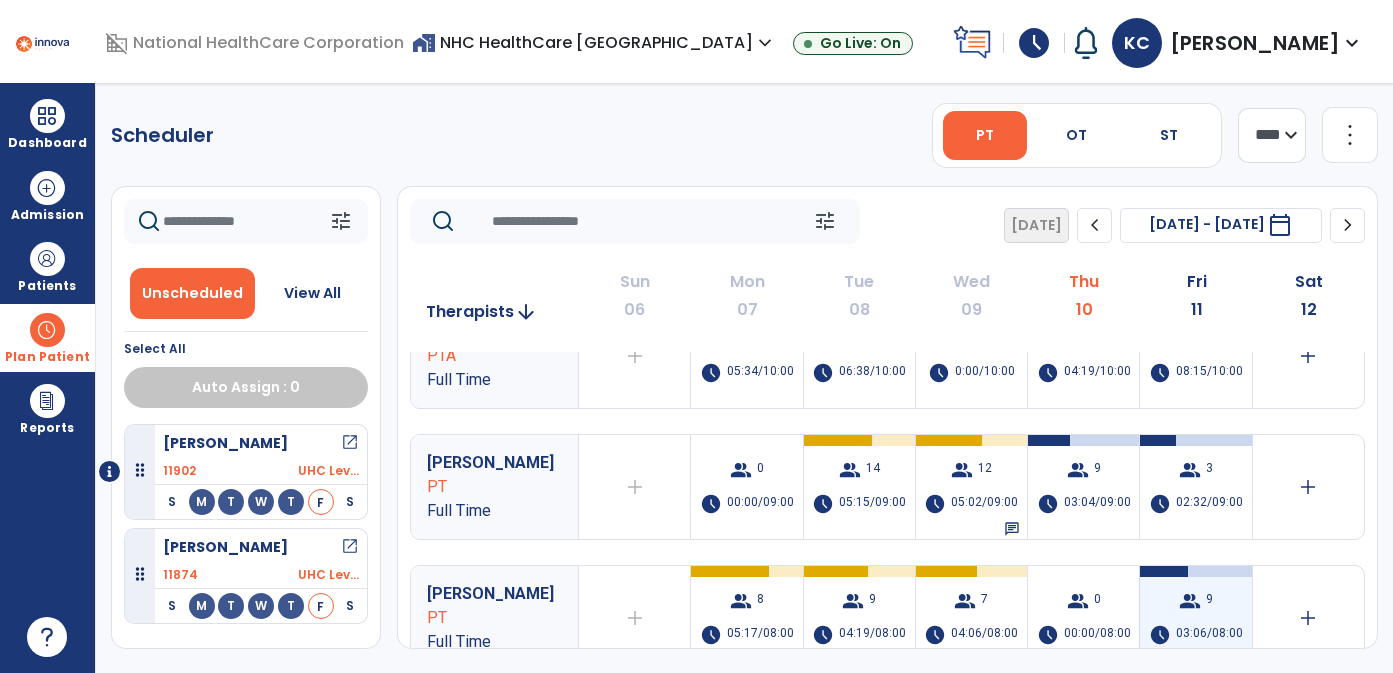 click on "group" at bounding box center [1190, 601] 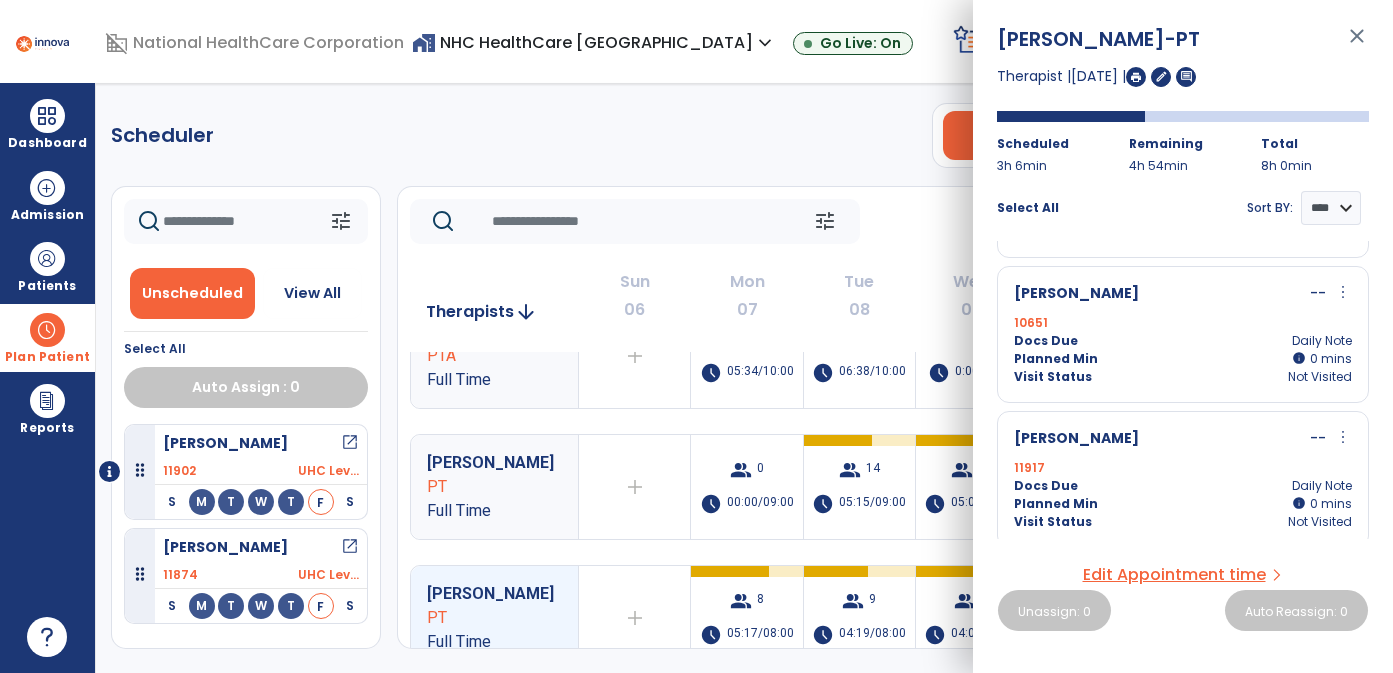 scroll, scrollTop: 710, scrollLeft: 0, axis: vertical 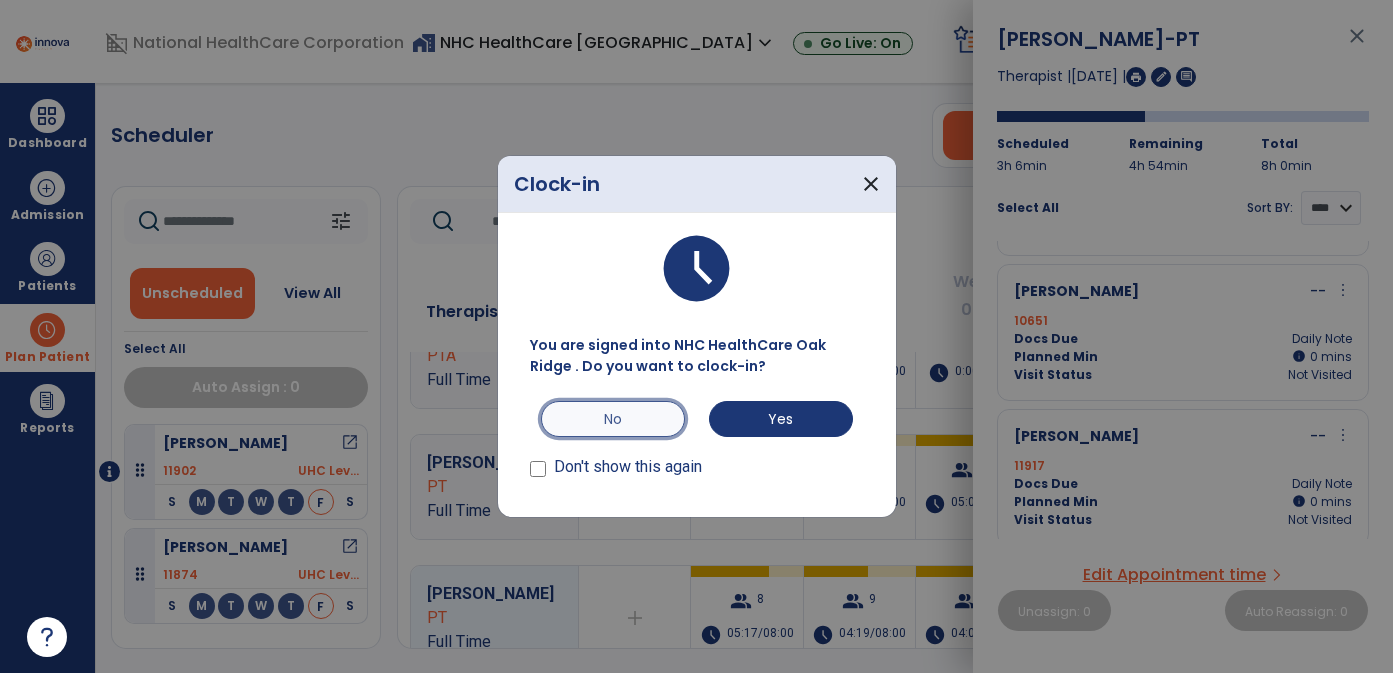 click on "No" at bounding box center (613, 419) 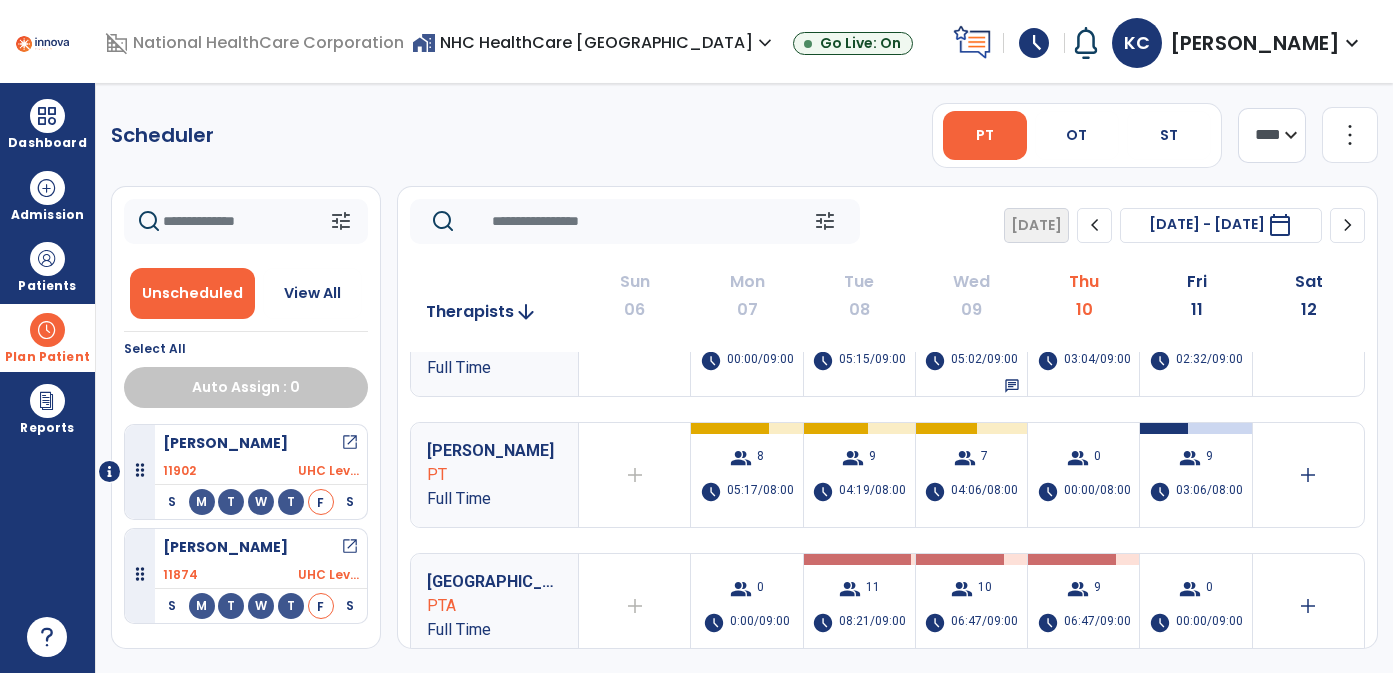 scroll, scrollTop: 329, scrollLeft: 0, axis: vertical 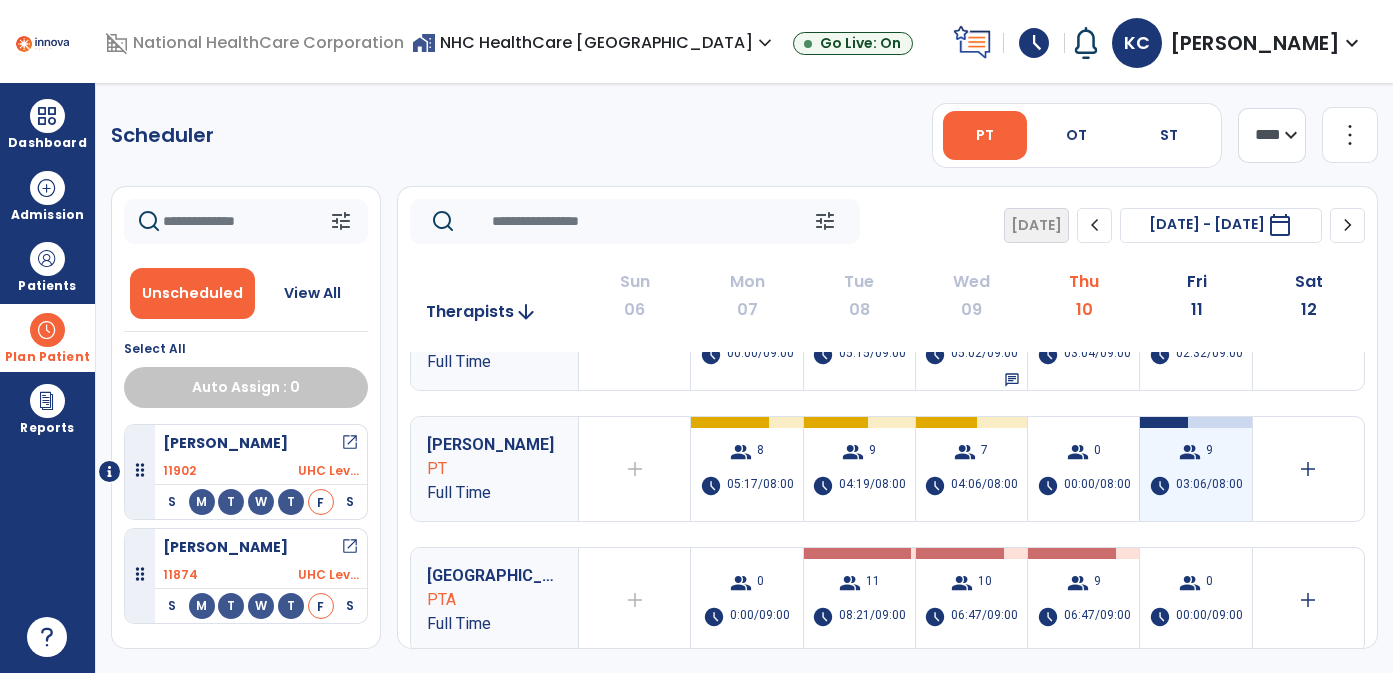 click on "03:06/08:00" at bounding box center (1209, 486) 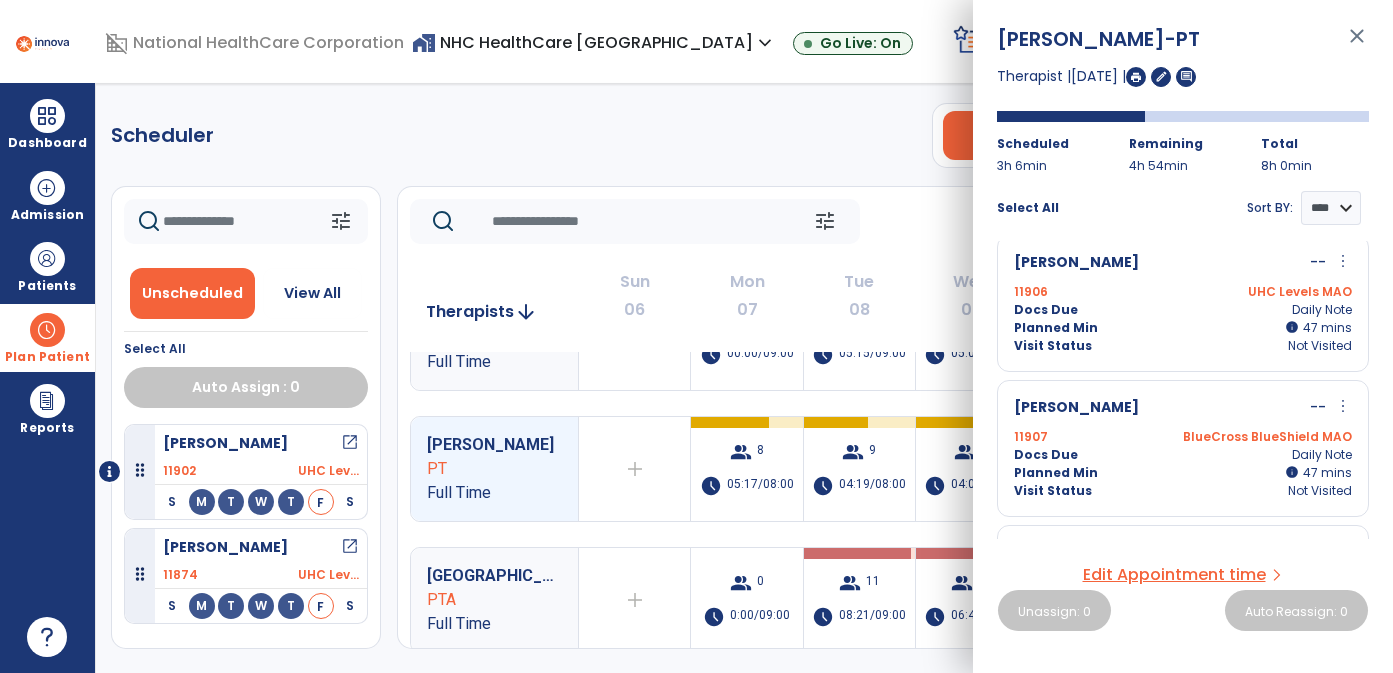 scroll, scrollTop: 0, scrollLeft: 0, axis: both 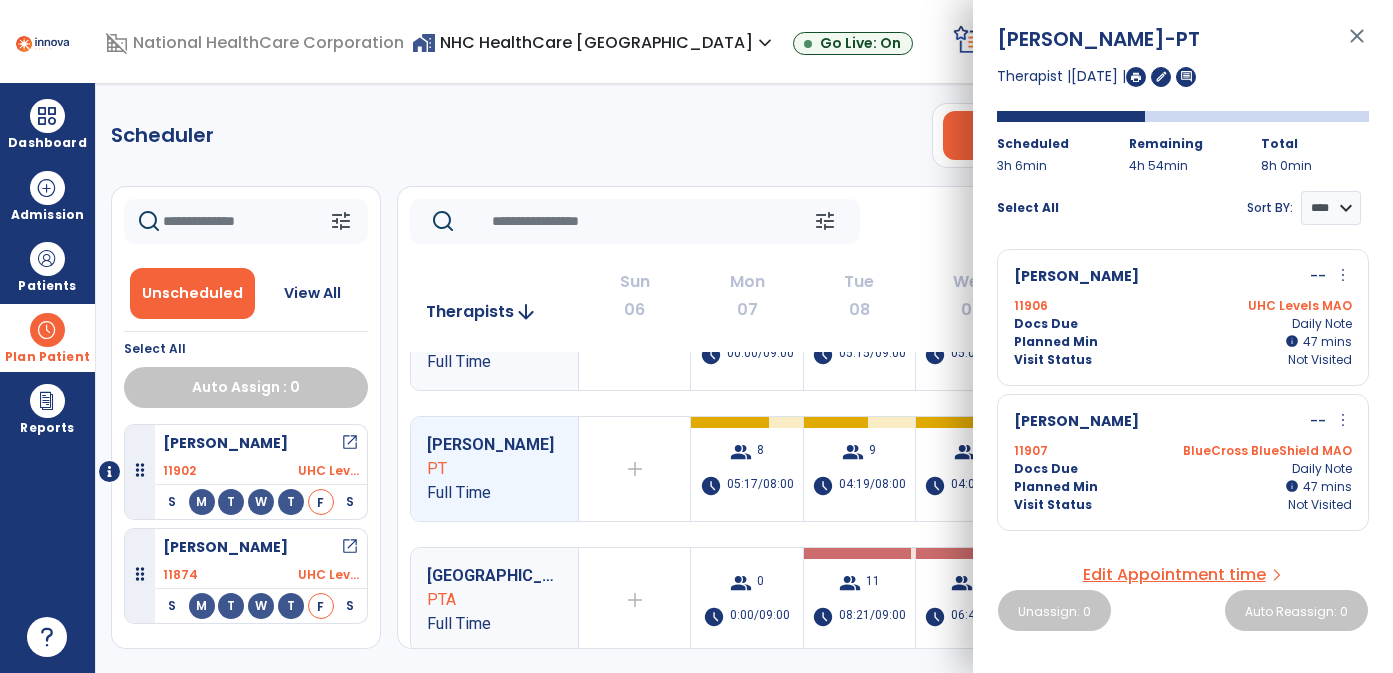 click on "close" at bounding box center [1357, 45] 